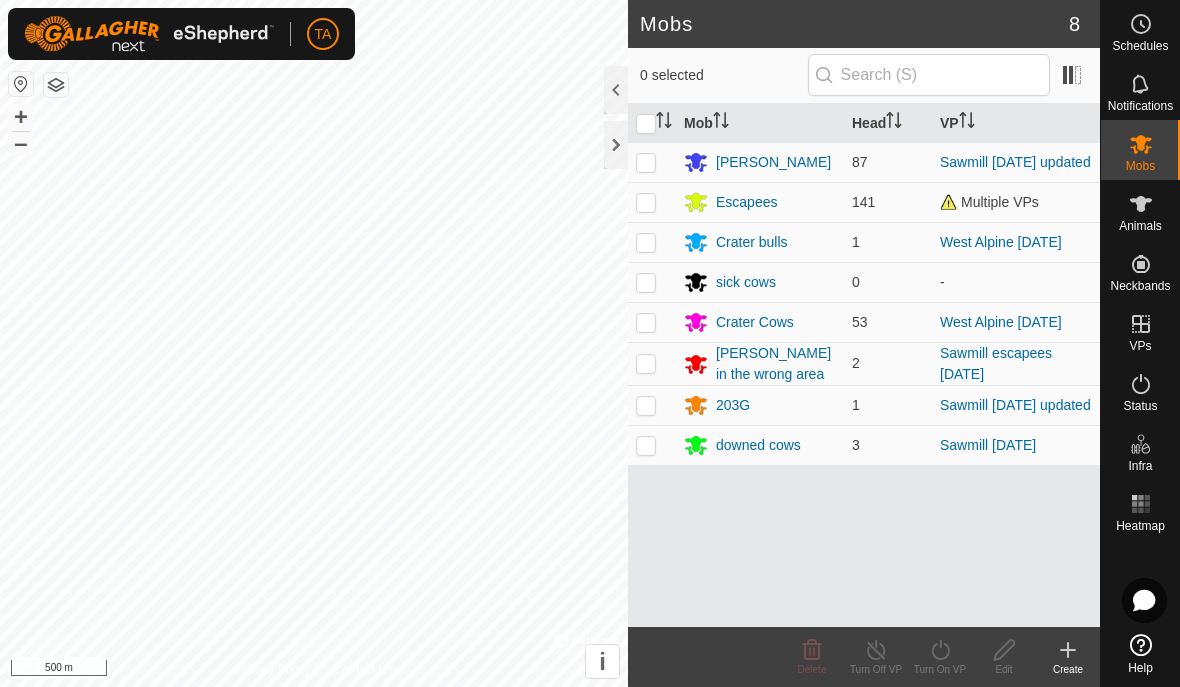 scroll, scrollTop: 0, scrollLeft: 0, axis: both 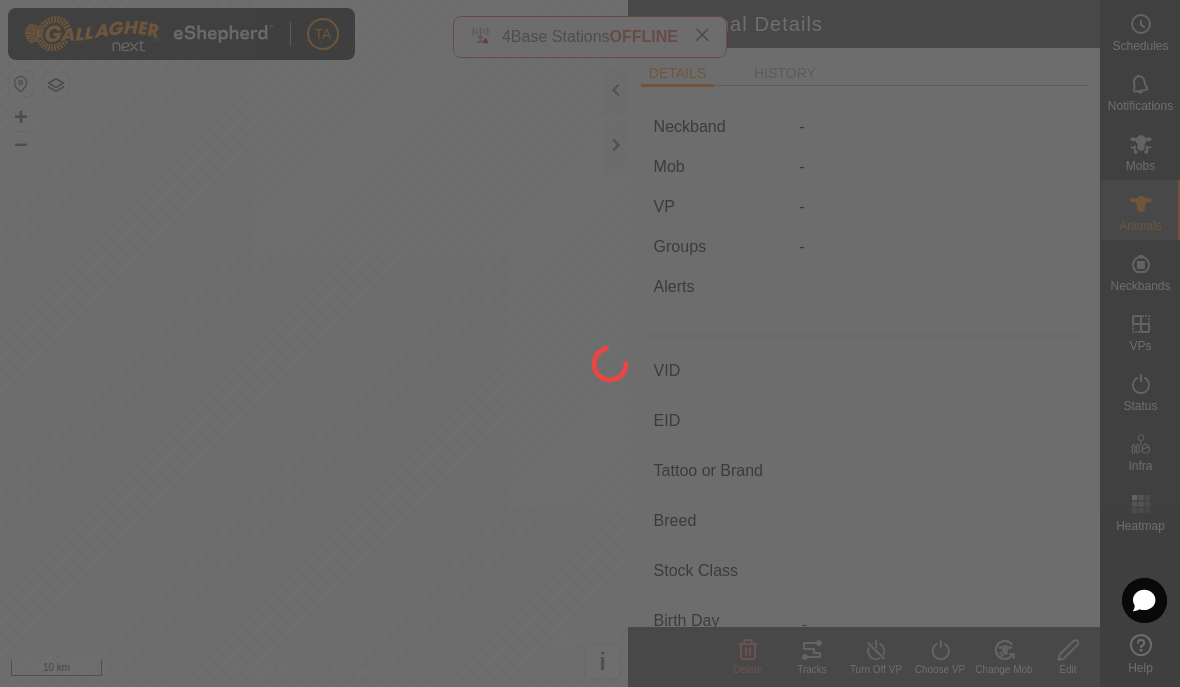 type on "96w" 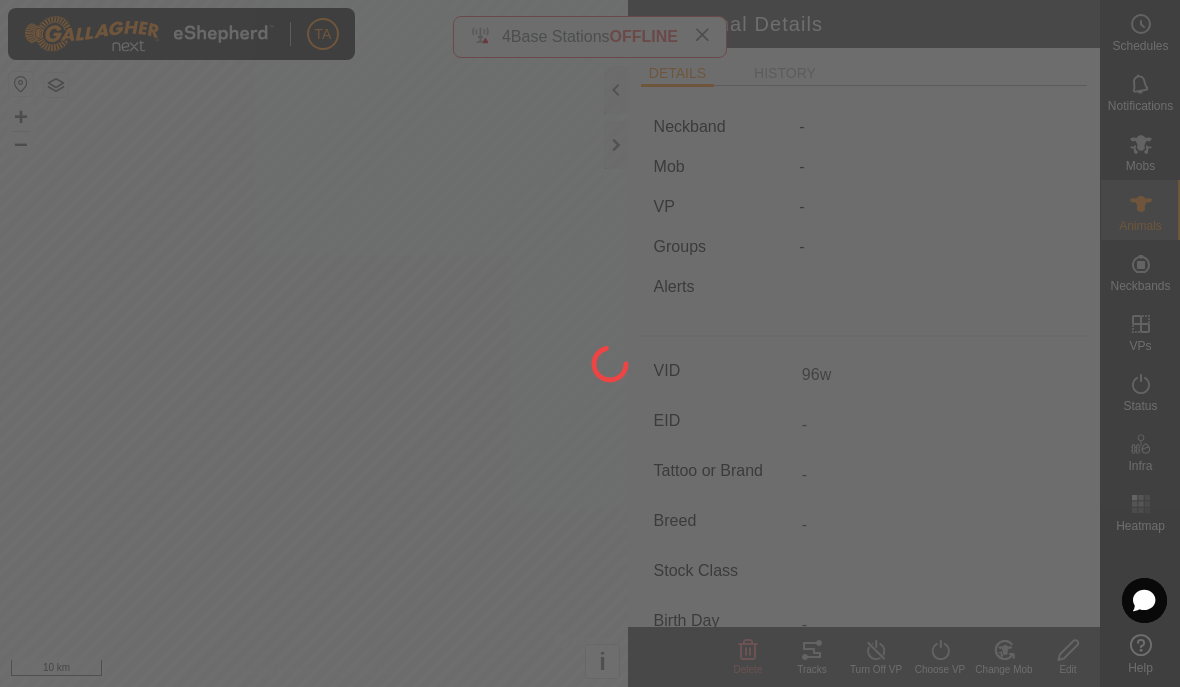 type on "-" 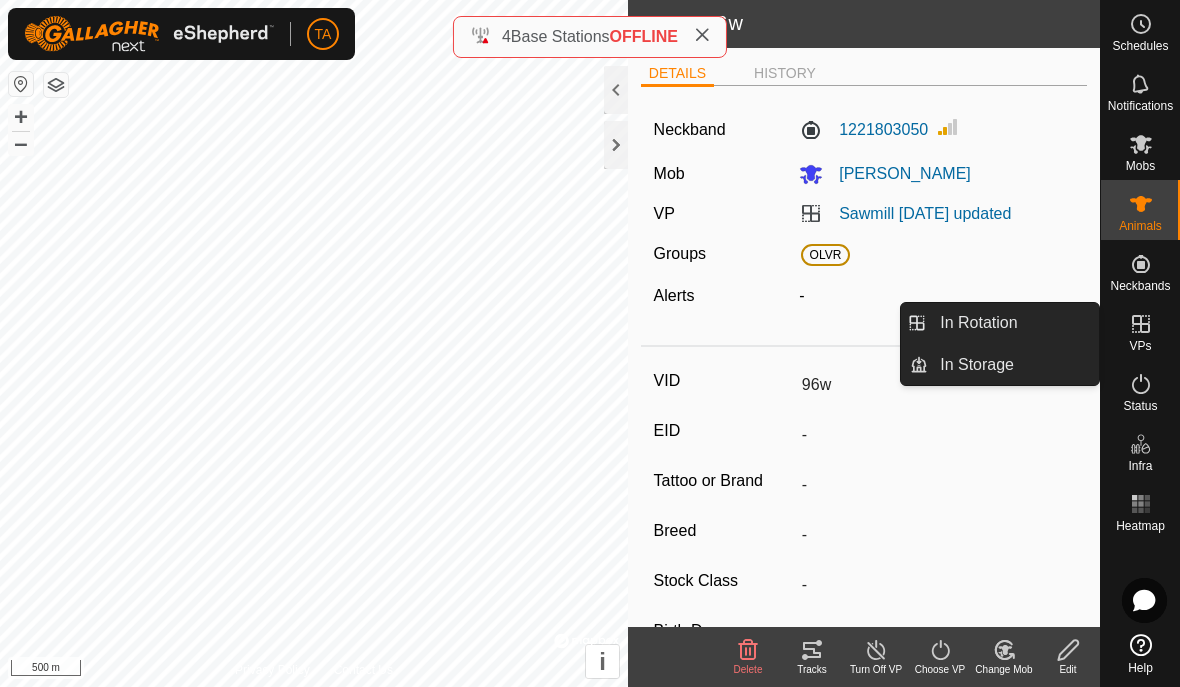 click 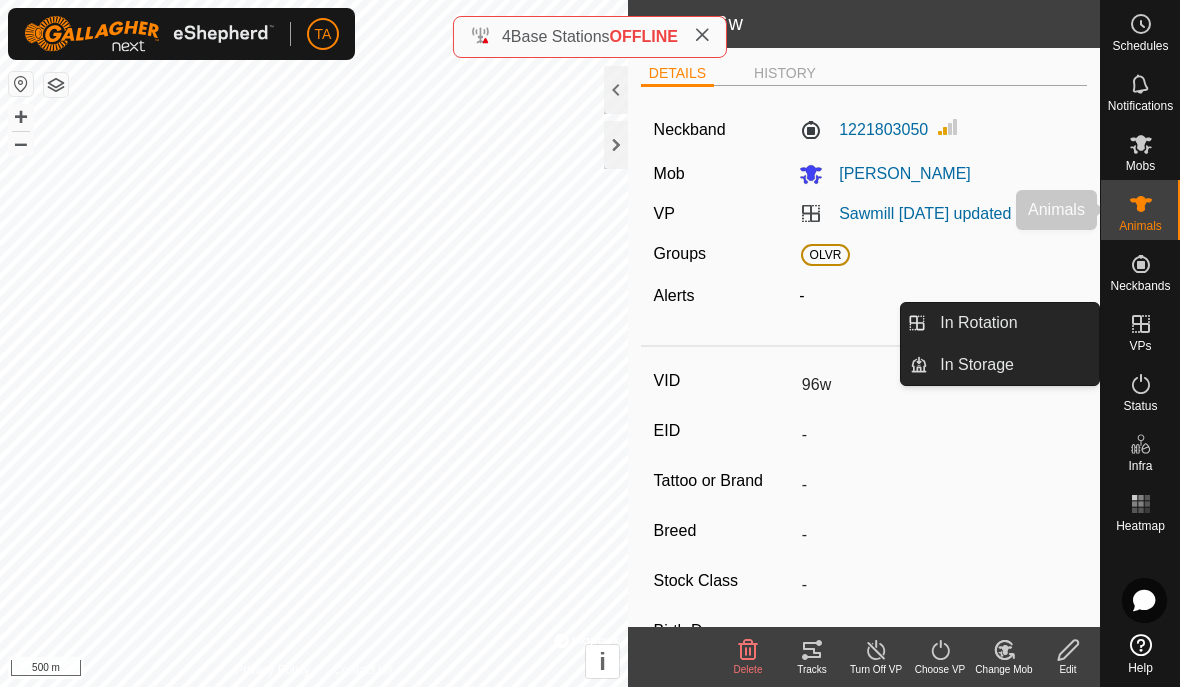 click 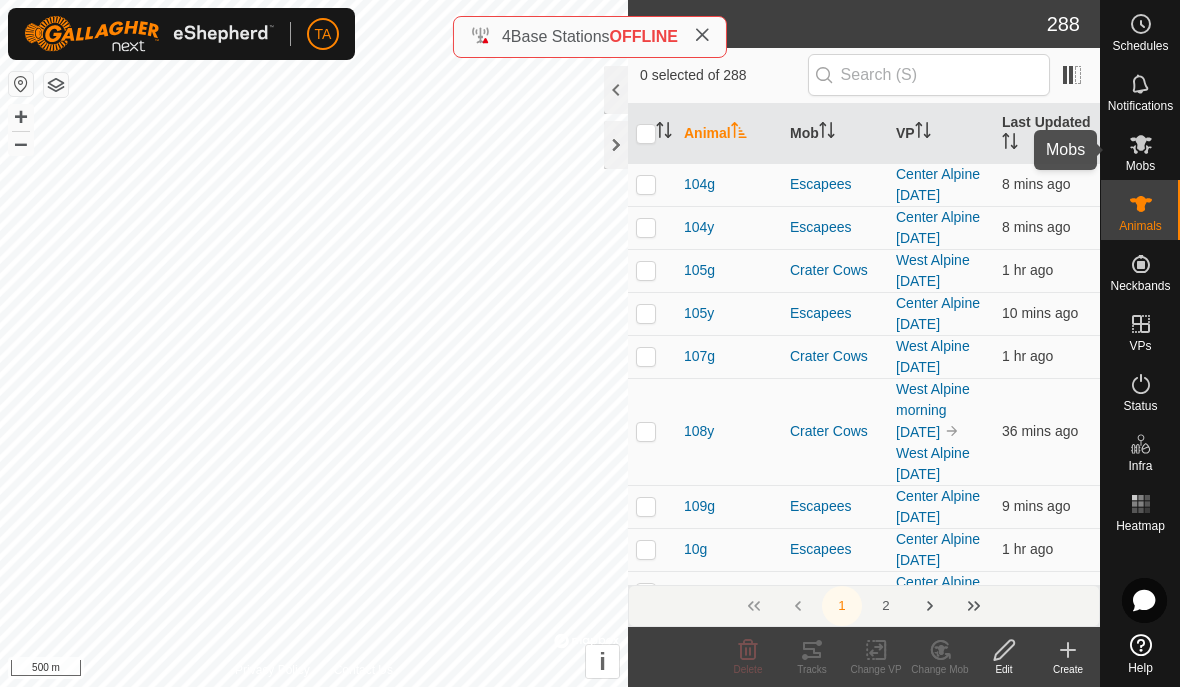 click on "Mobs" at bounding box center (1140, 166) 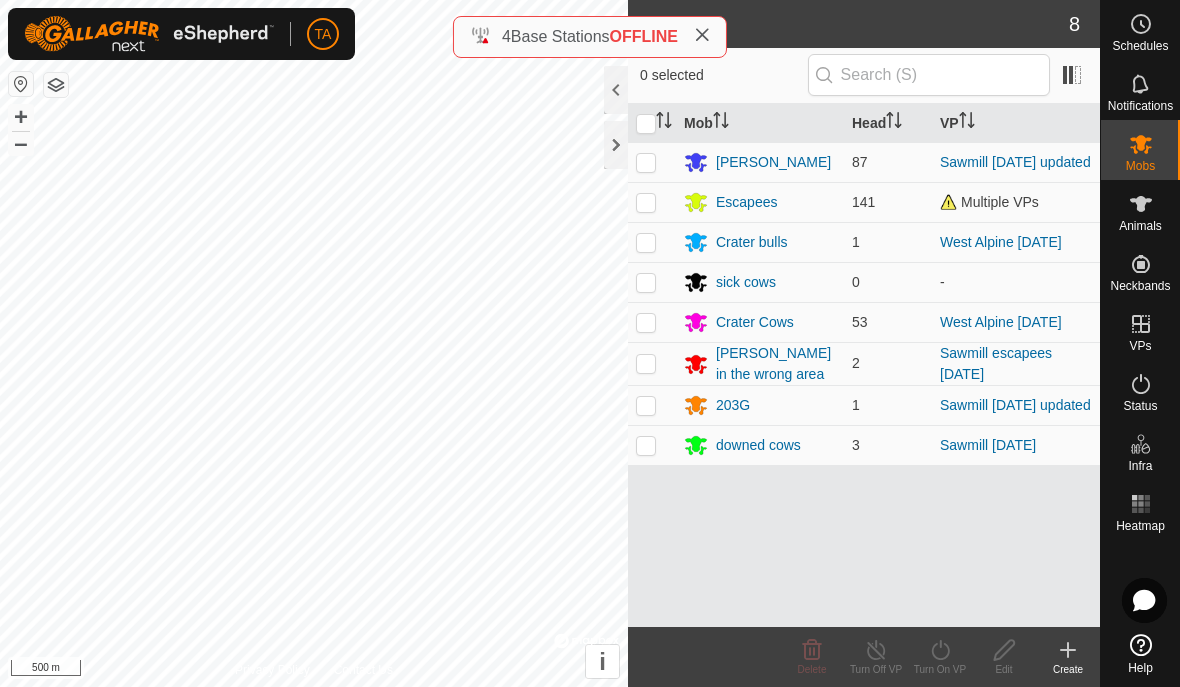 click at bounding box center (646, 162) 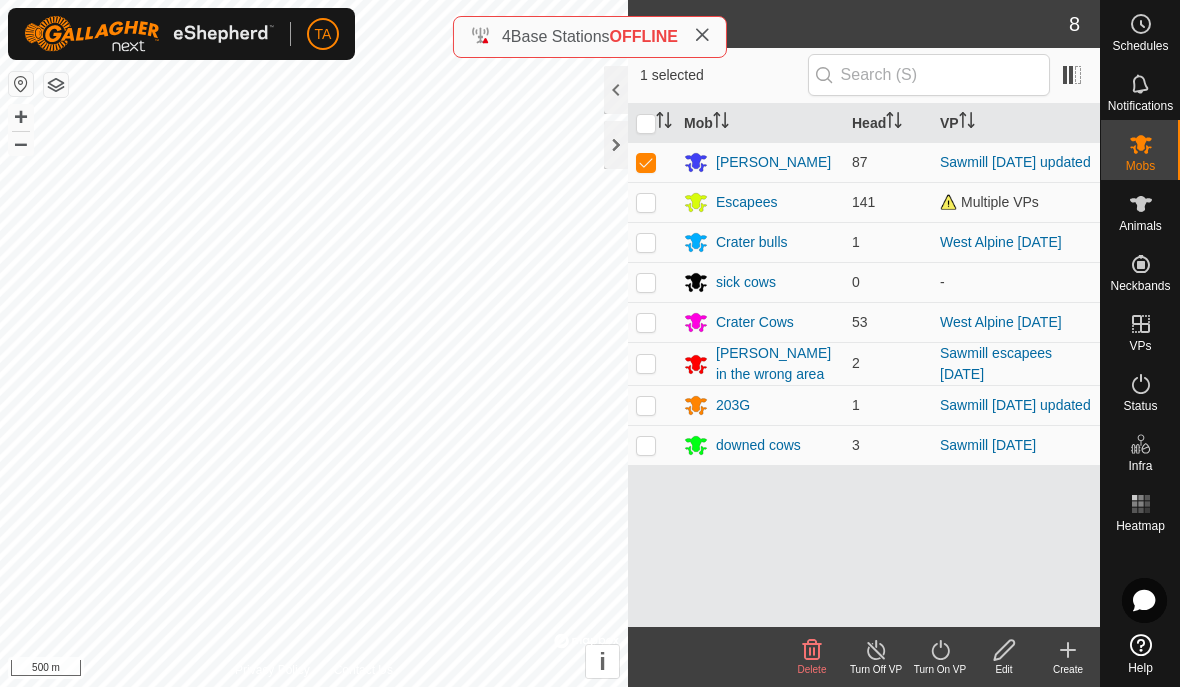 checkbox on "true" 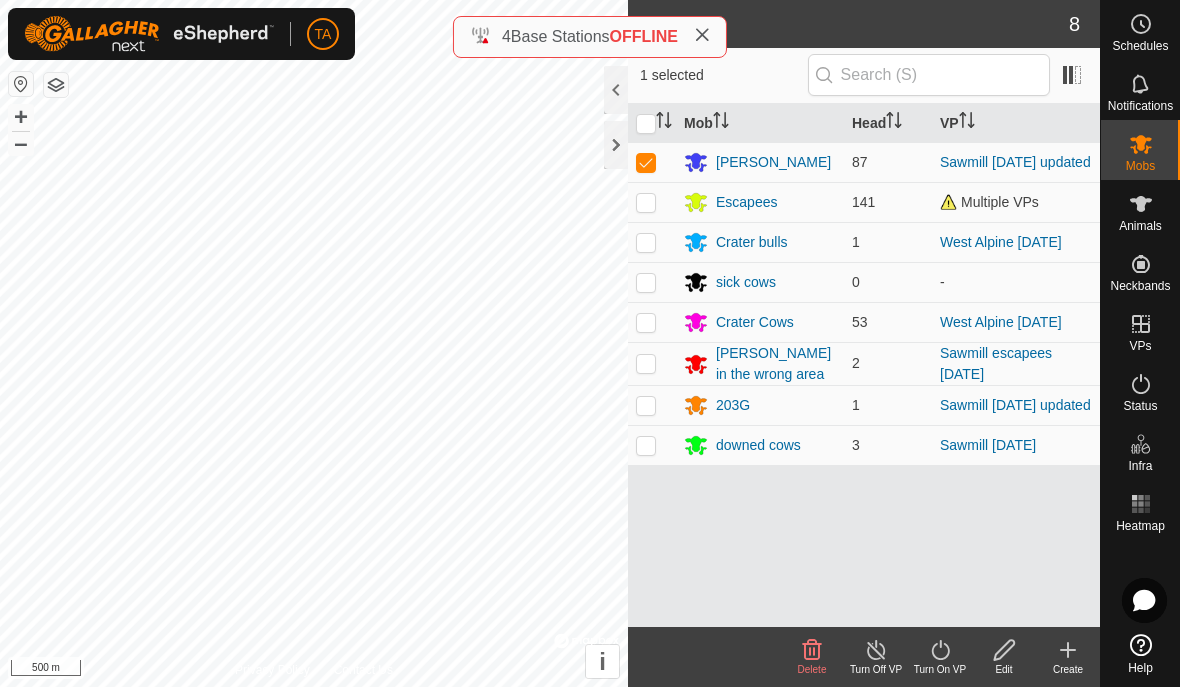 click on "Create" 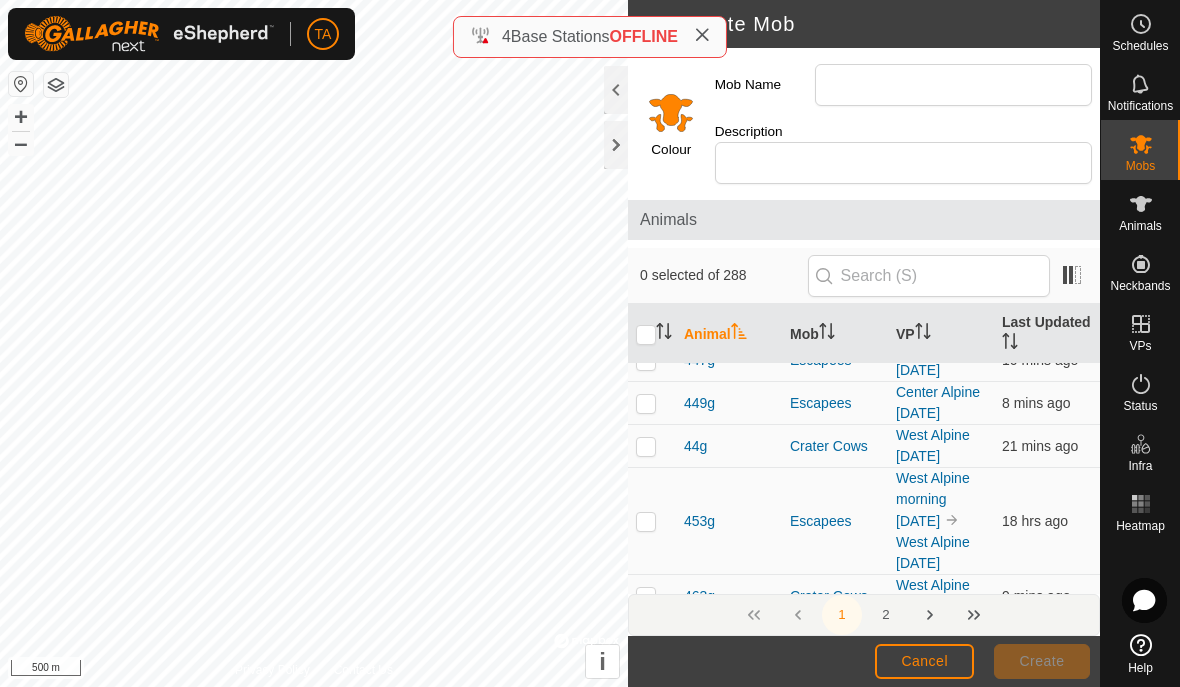 scroll, scrollTop: 11161, scrollLeft: 0, axis: vertical 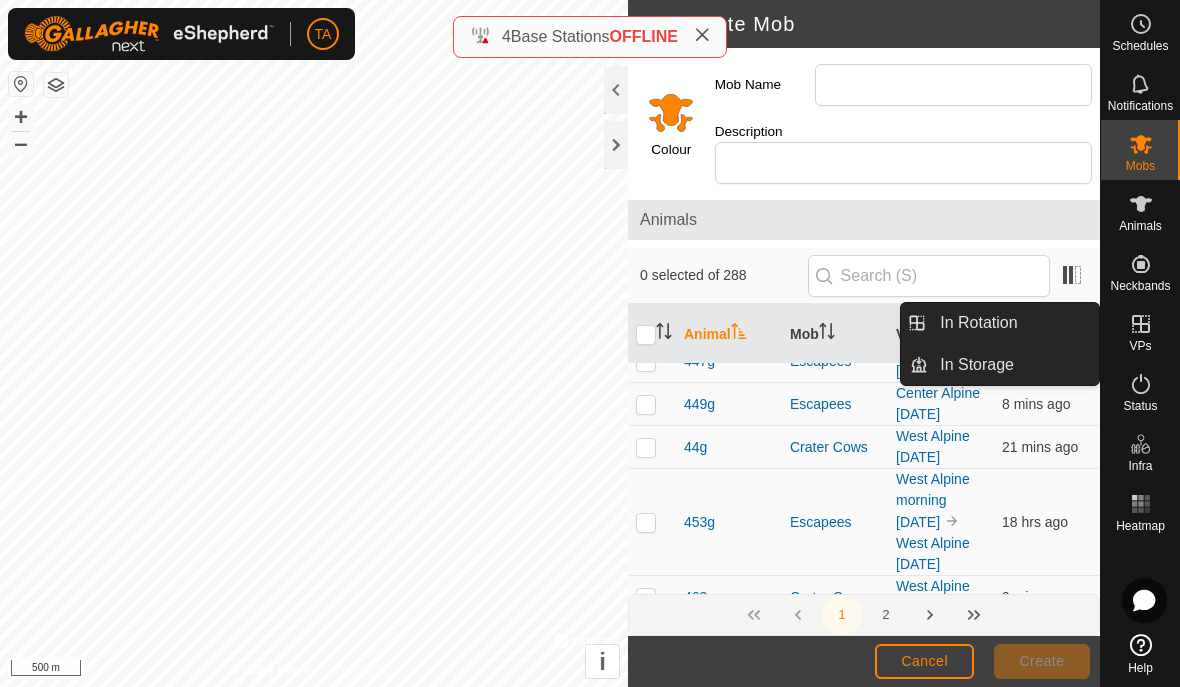 click on "In Rotation" at bounding box center [978, 323] 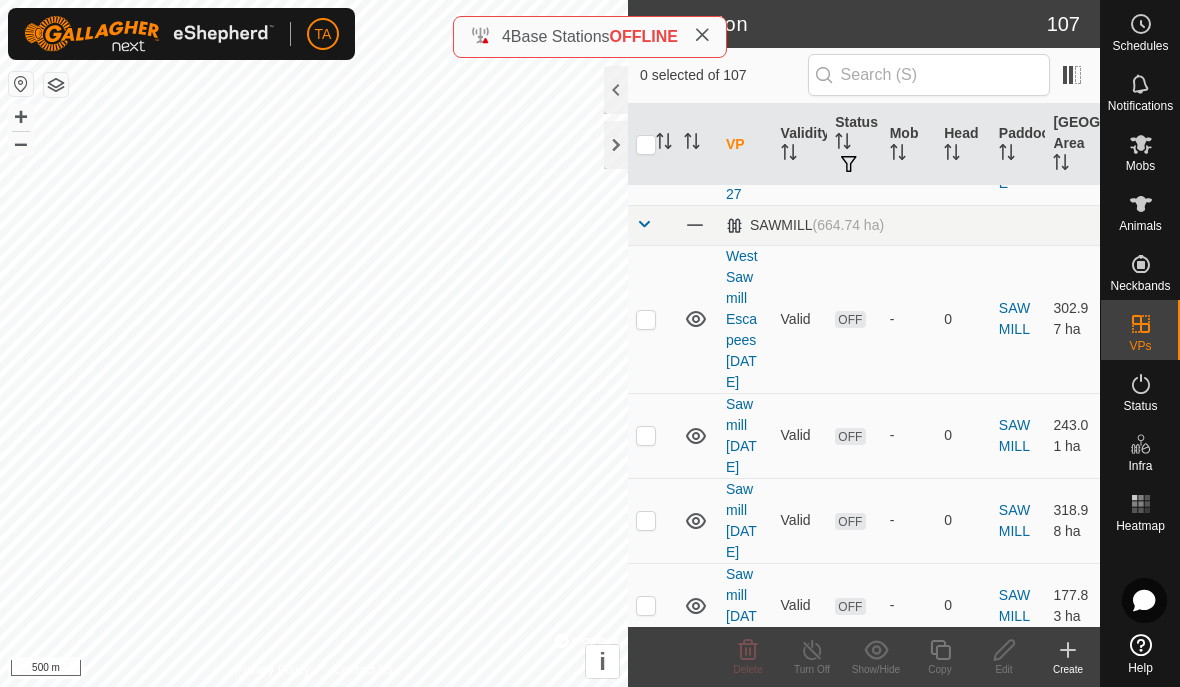 scroll, scrollTop: 10529, scrollLeft: 0, axis: vertical 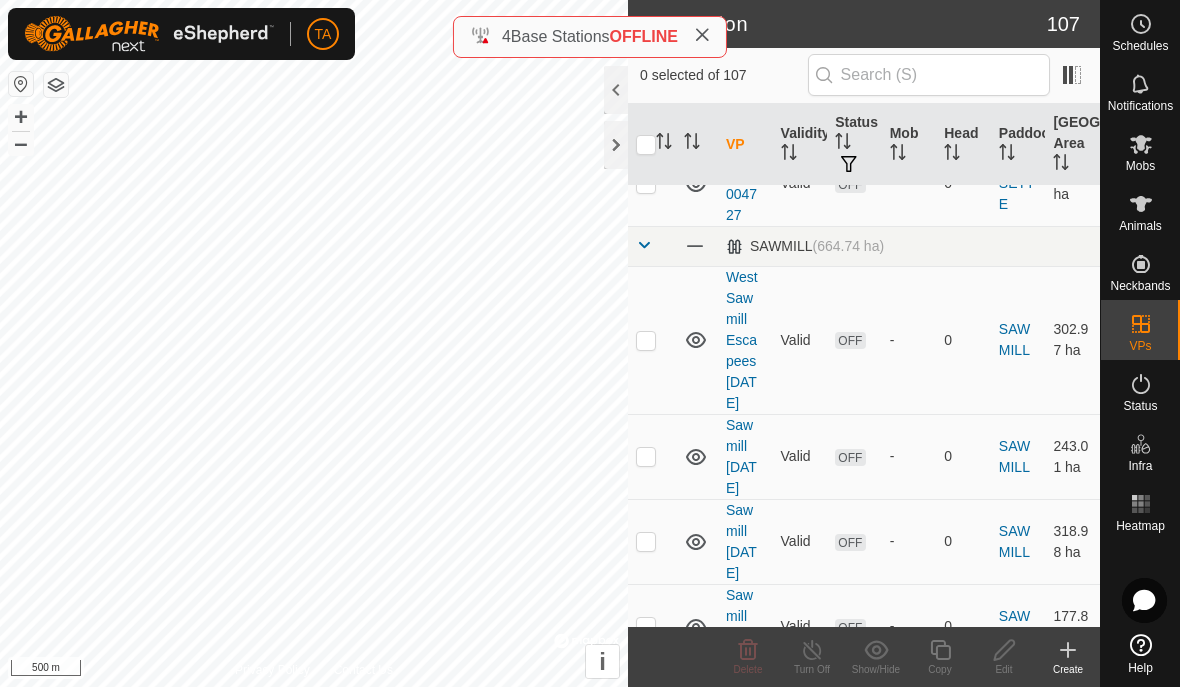 click at bounding box center (652, 817) 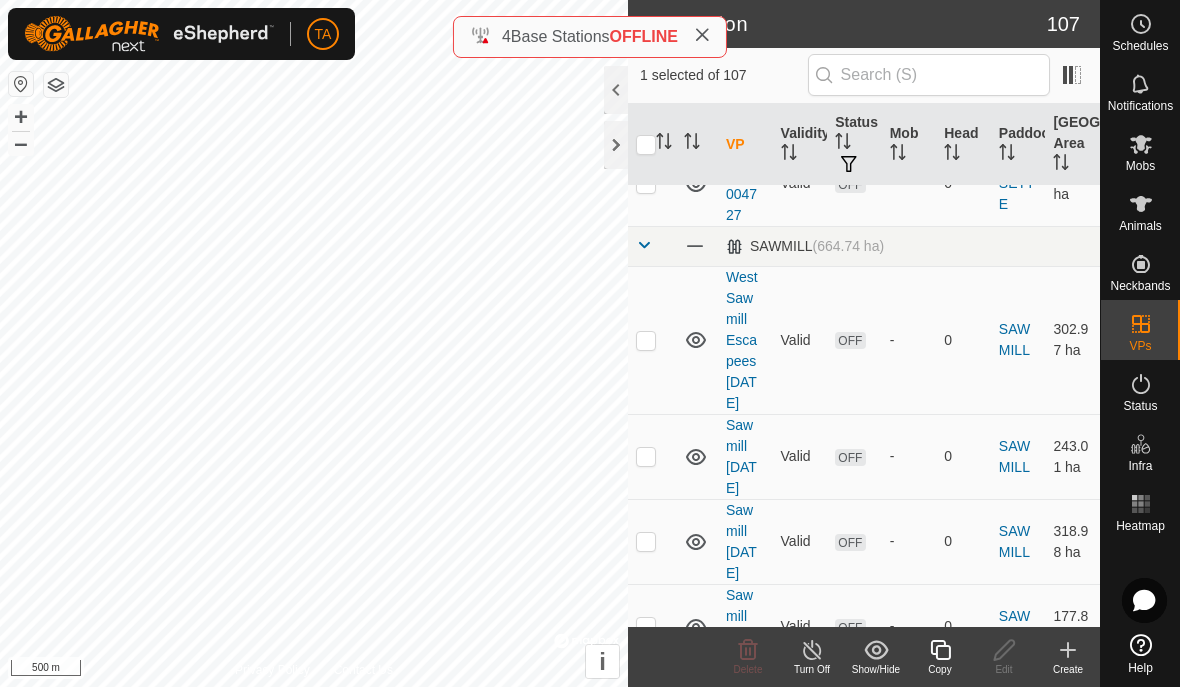 click 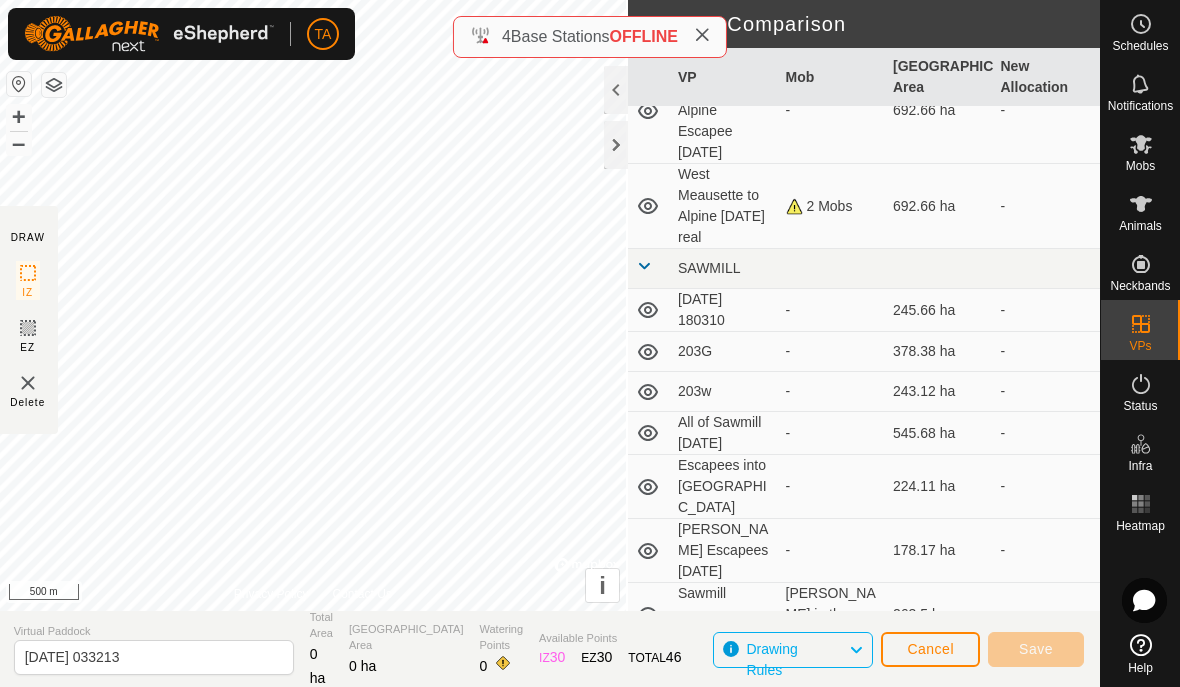 scroll, scrollTop: 5012, scrollLeft: 0, axis: vertical 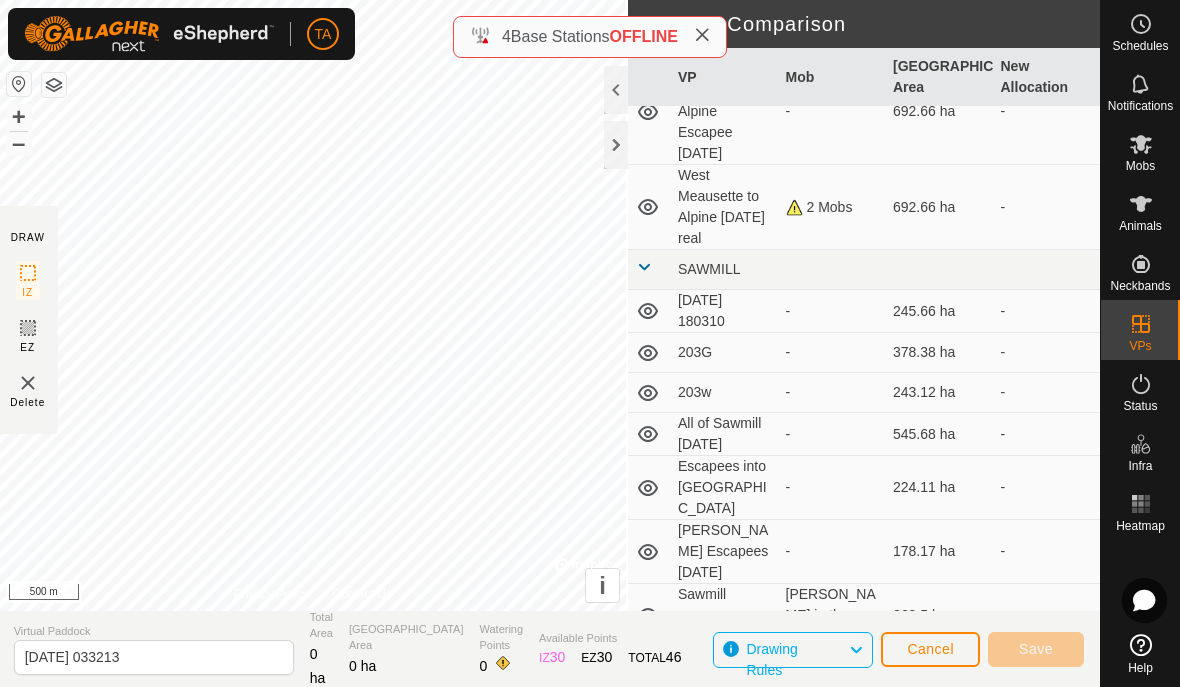 click on "Cancel" 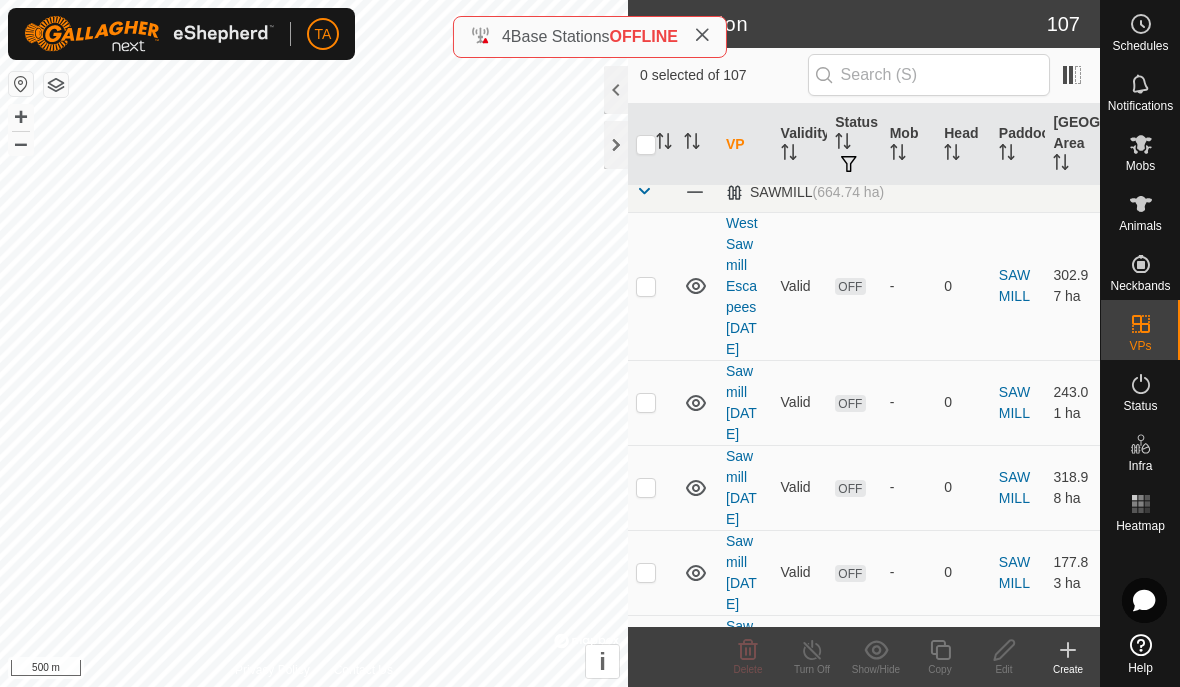 scroll, scrollTop: 10585, scrollLeft: 0, axis: vertical 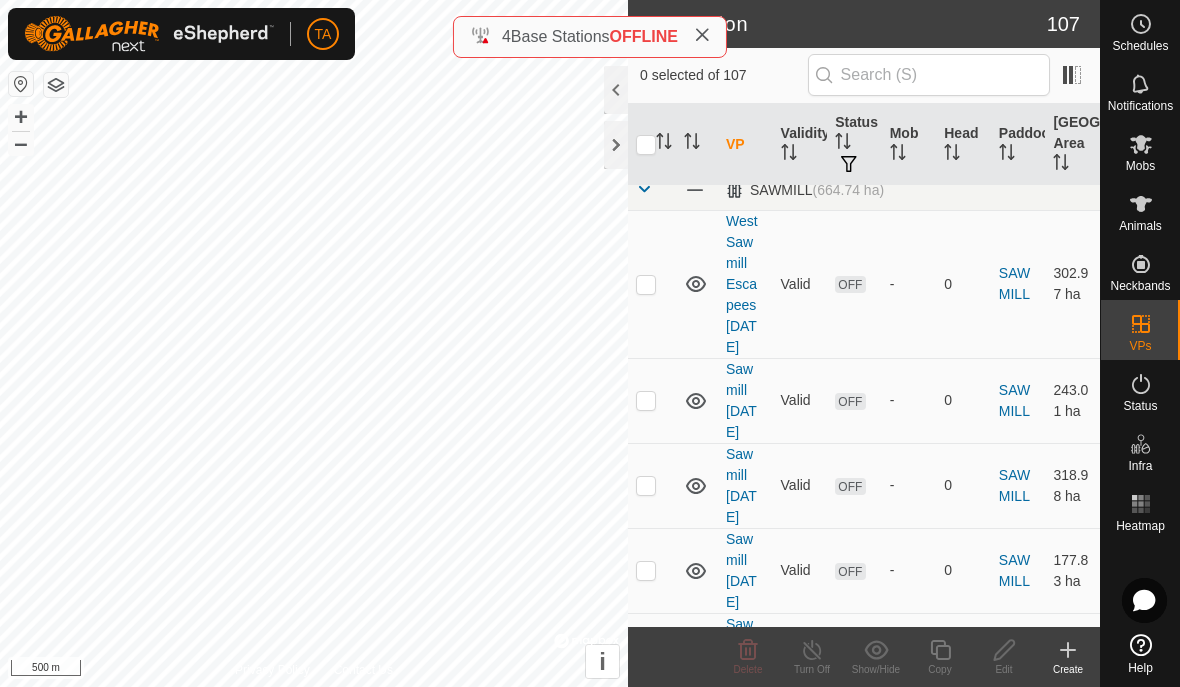 click at bounding box center (646, 761) 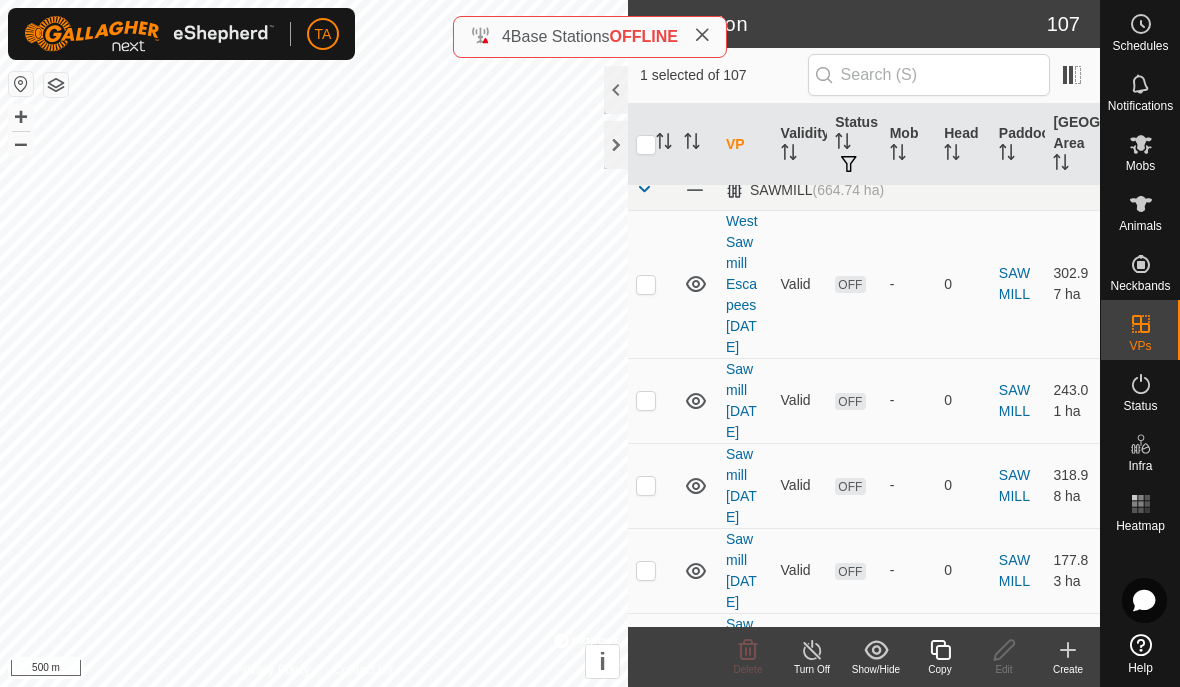 click 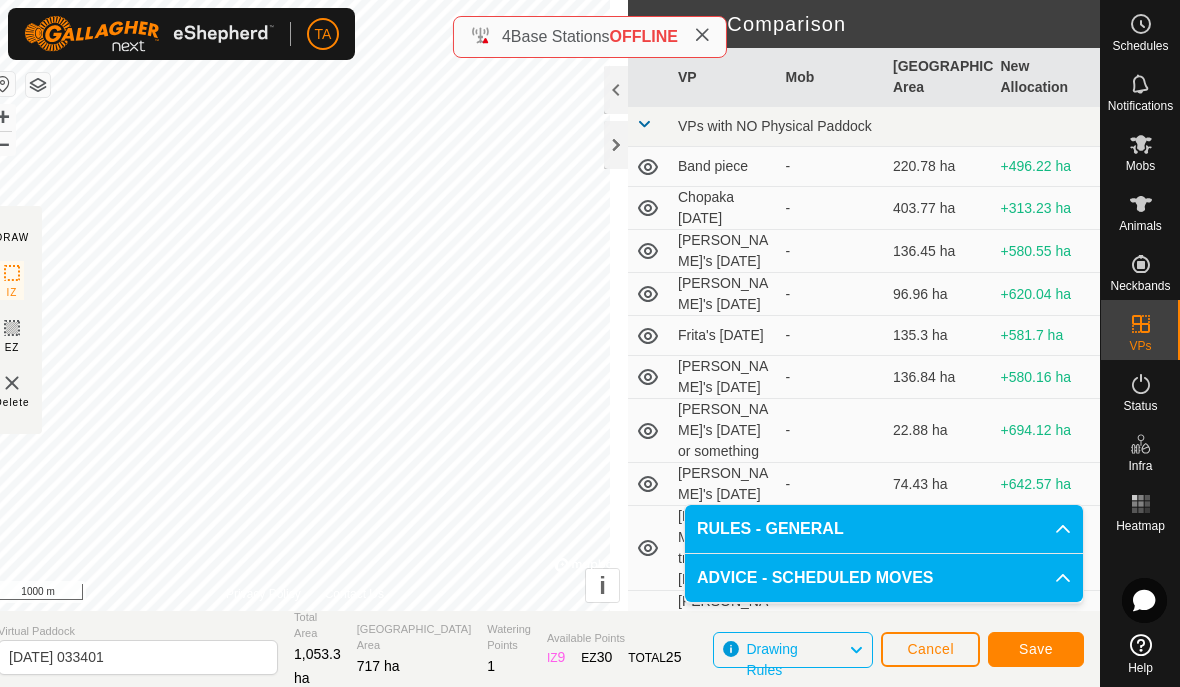 click on "Save" 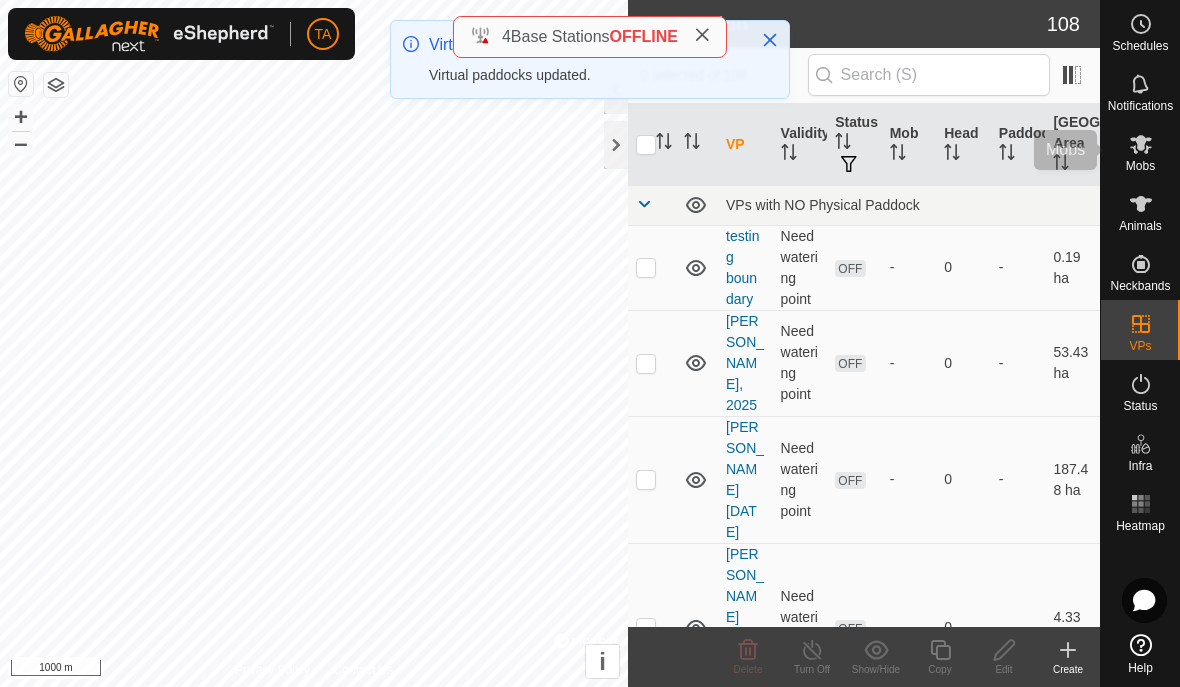 click 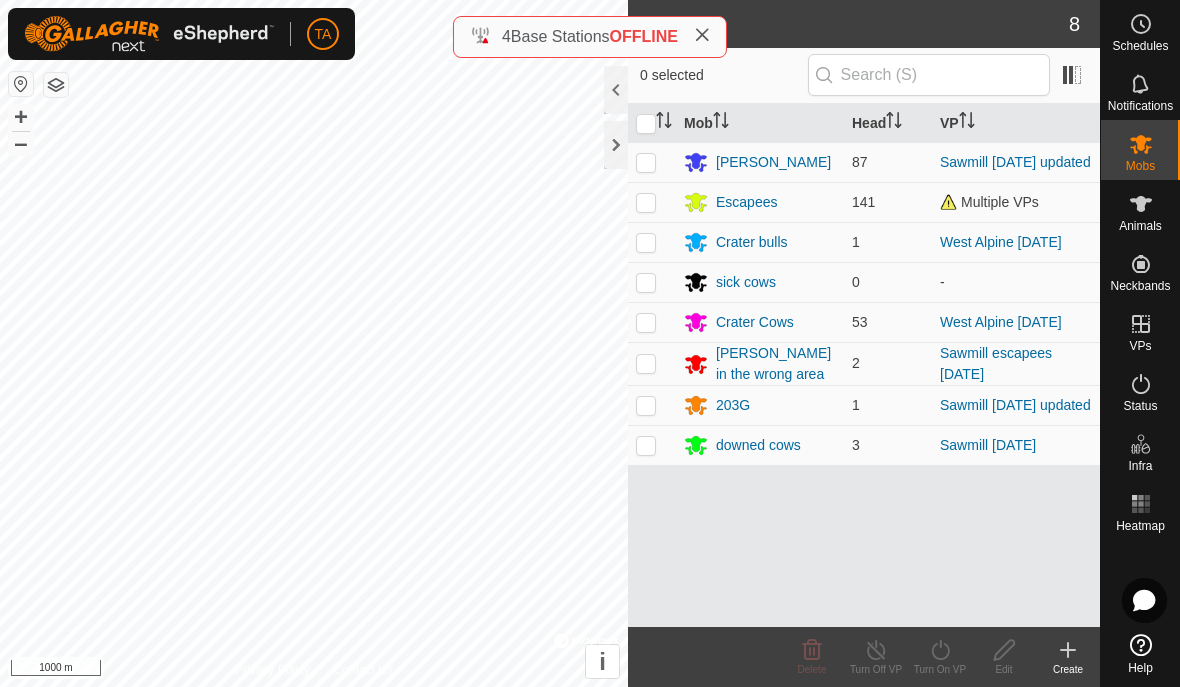 click at bounding box center (646, 162) 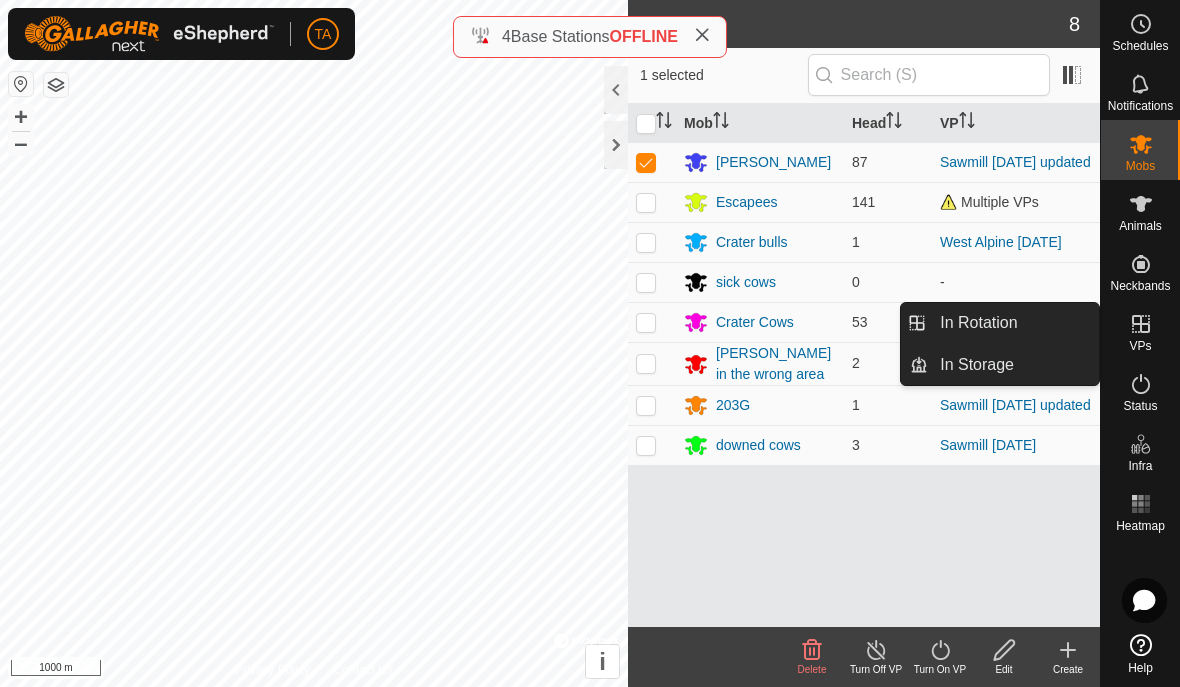 click on "In Rotation" at bounding box center [978, 323] 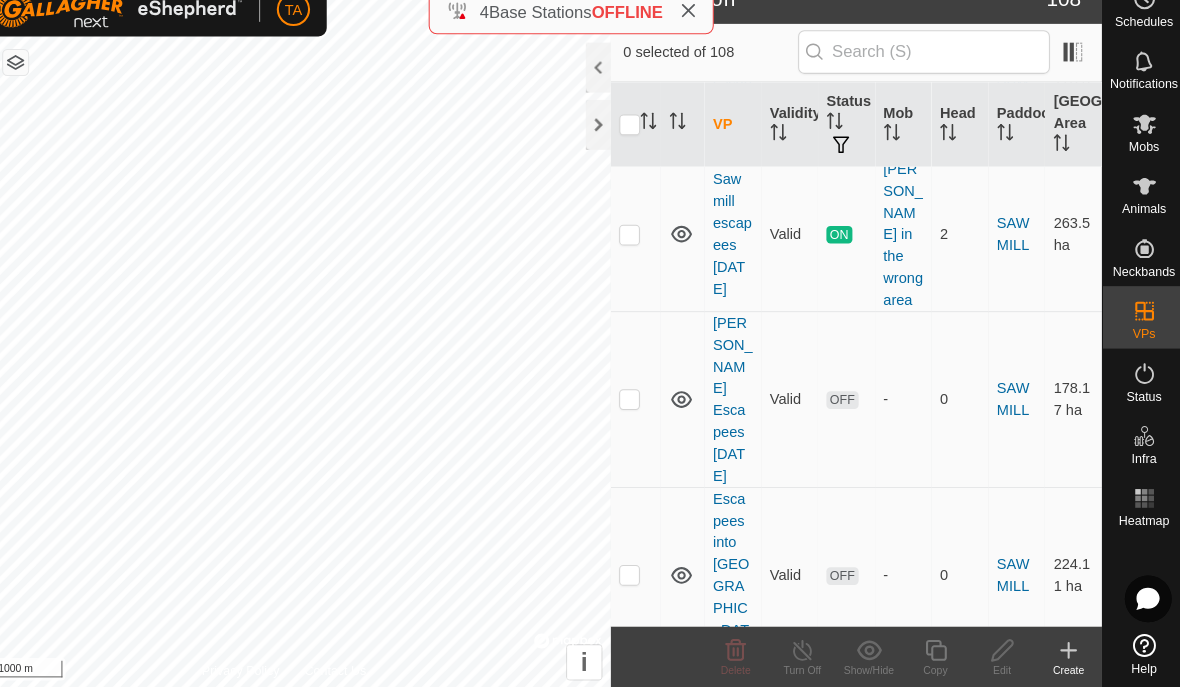 scroll, scrollTop: 11449, scrollLeft: 0, axis: vertical 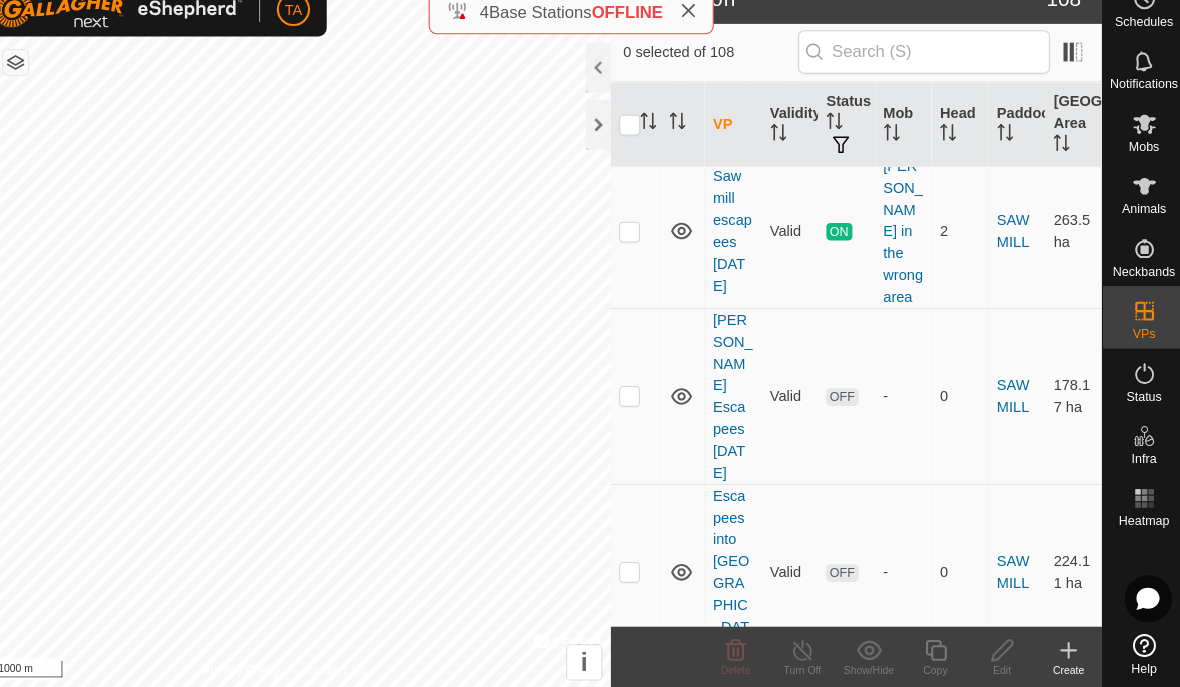 click at bounding box center [646, 1018] 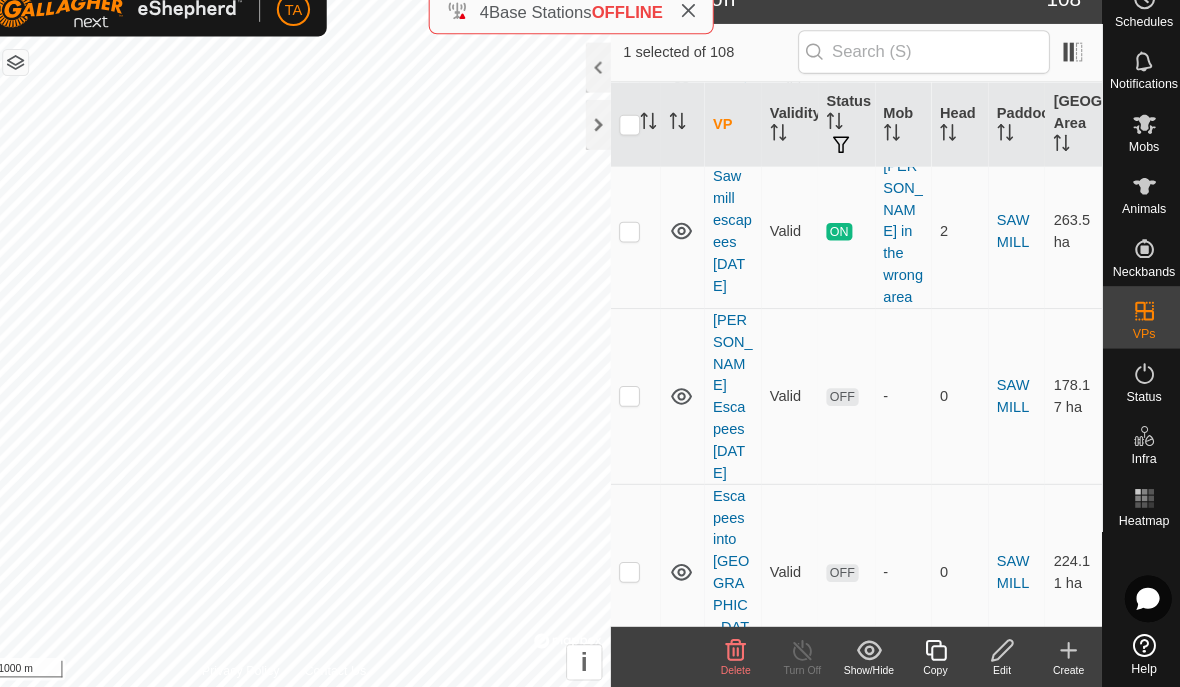 checkbox on "true" 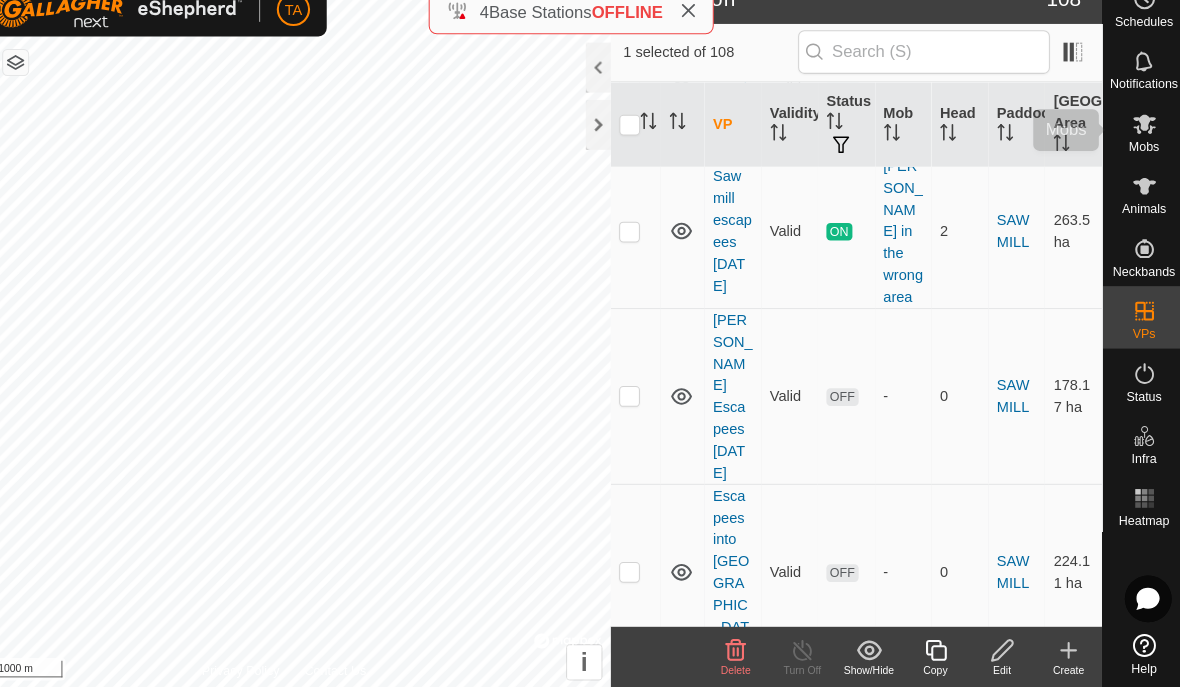 click 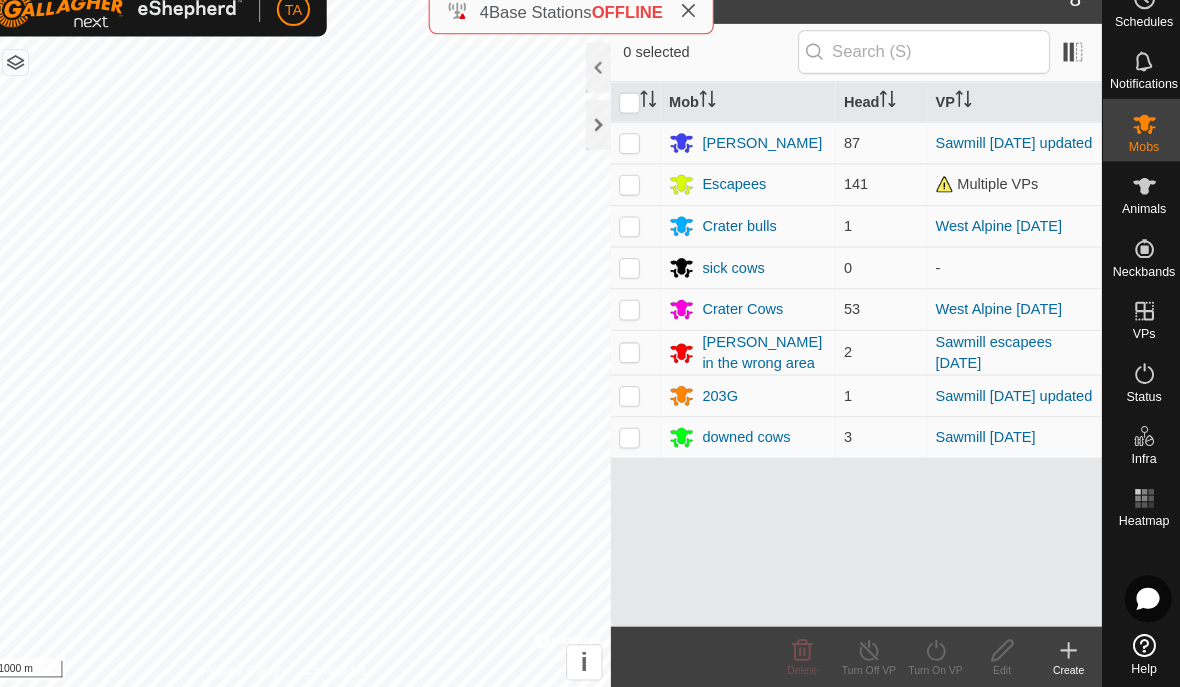click at bounding box center (646, 162) 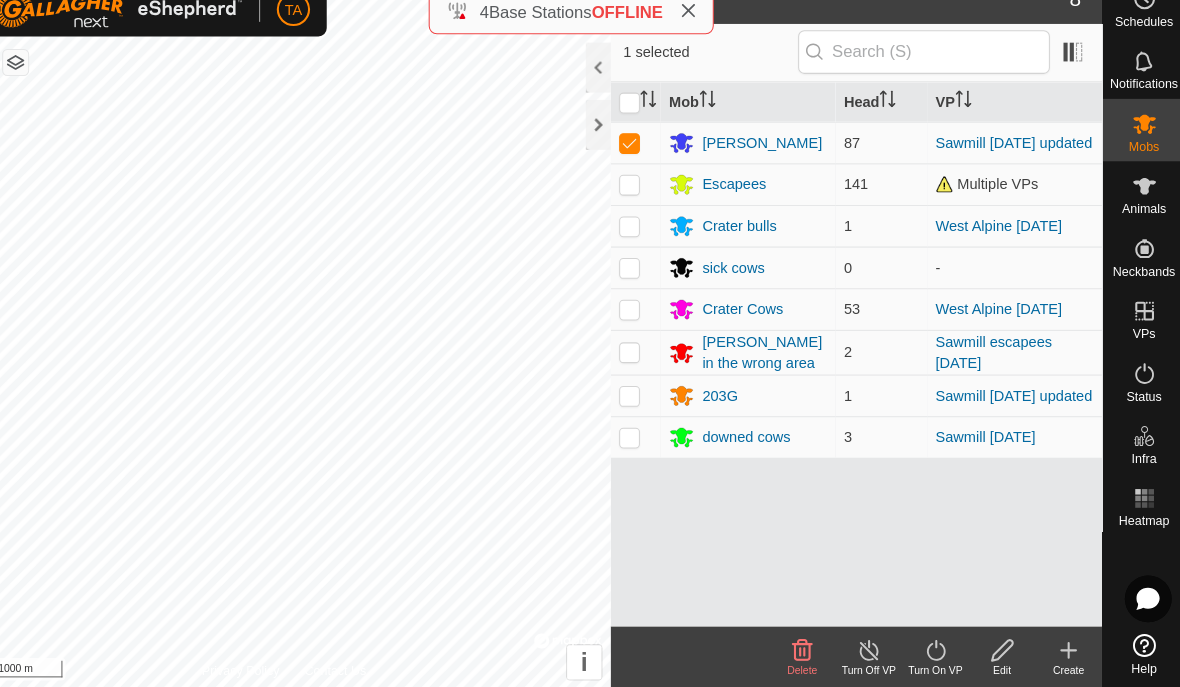 checkbox on "true" 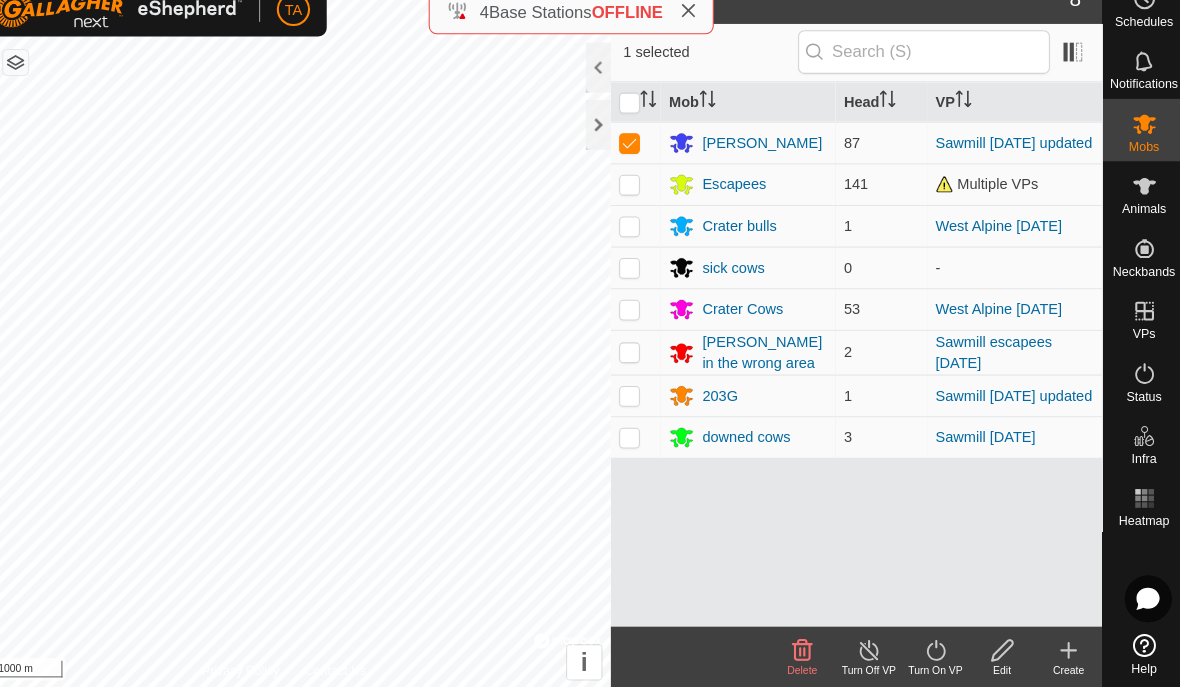 click 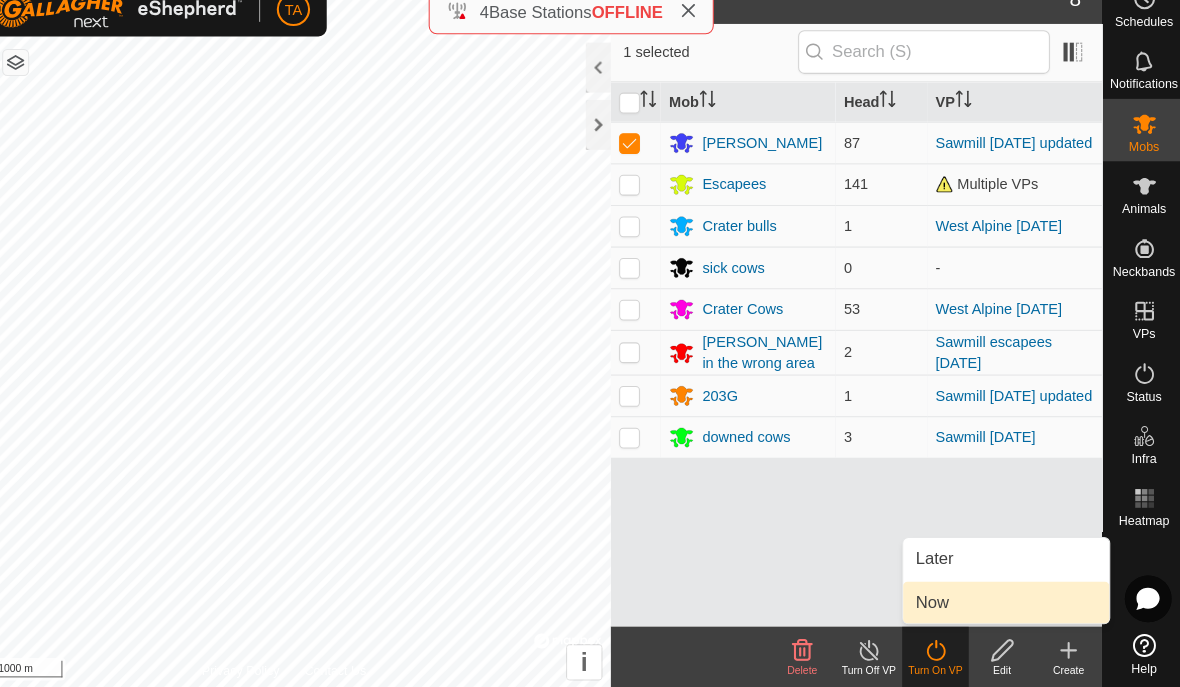 click on "Now" at bounding box center (1008, 604) 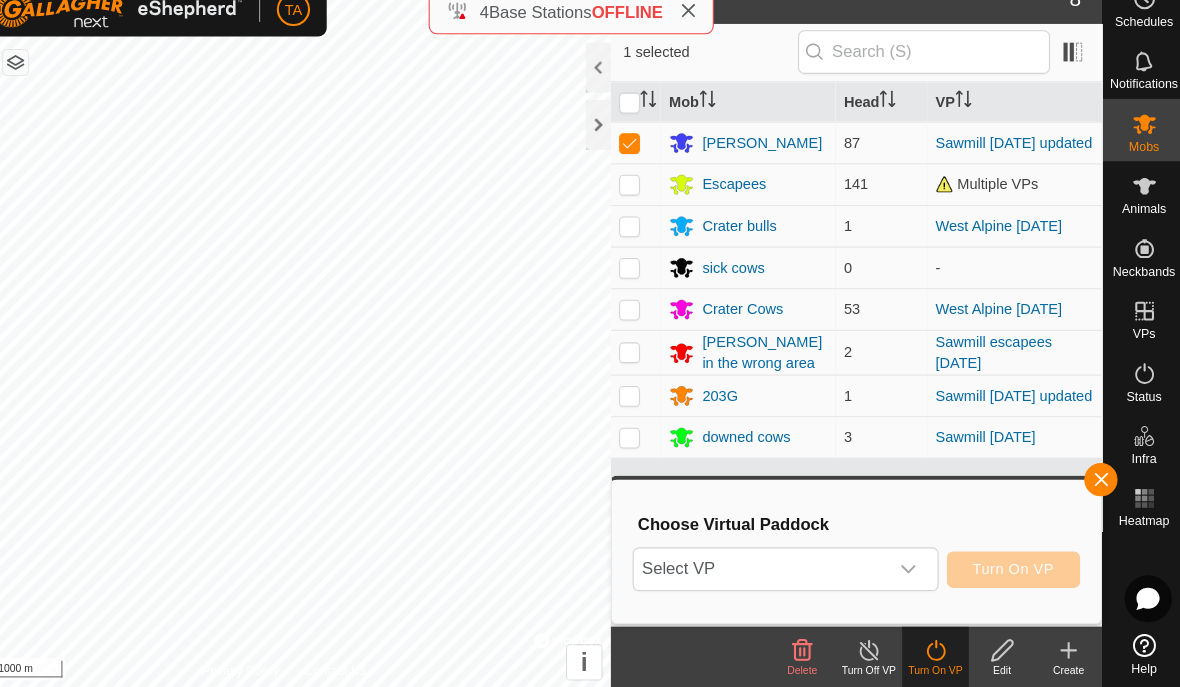 click on "Select VP" at bounding box center (772, 572) 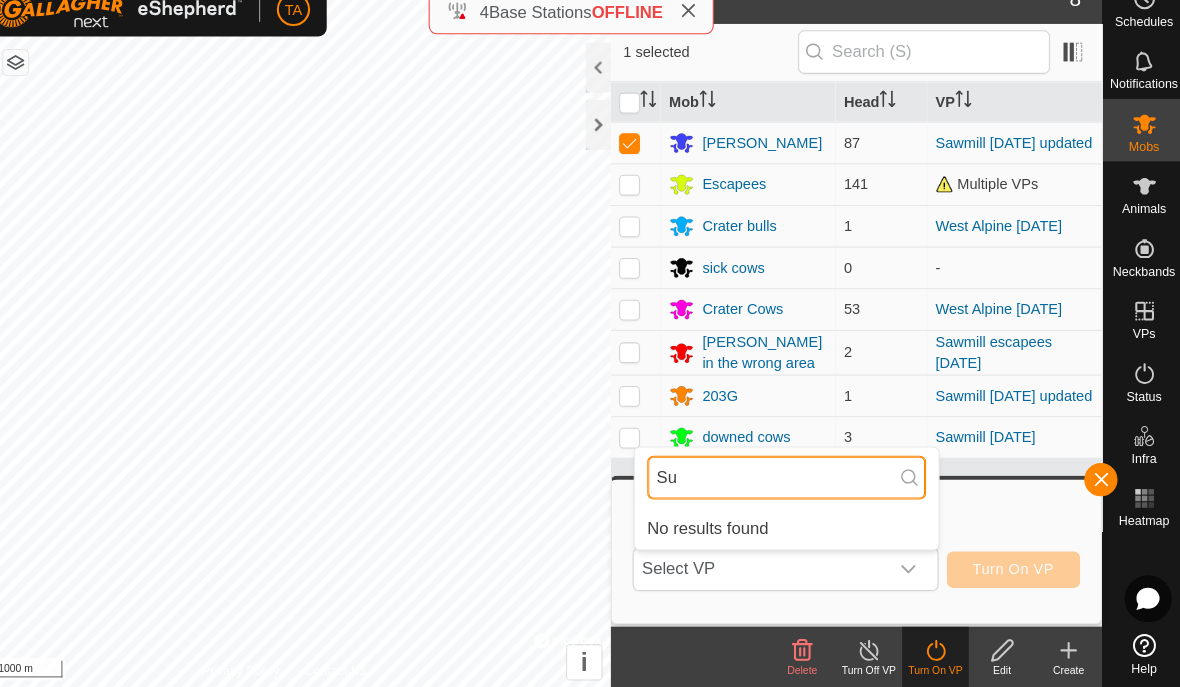click on "Su" at bounding box center [797, 484] 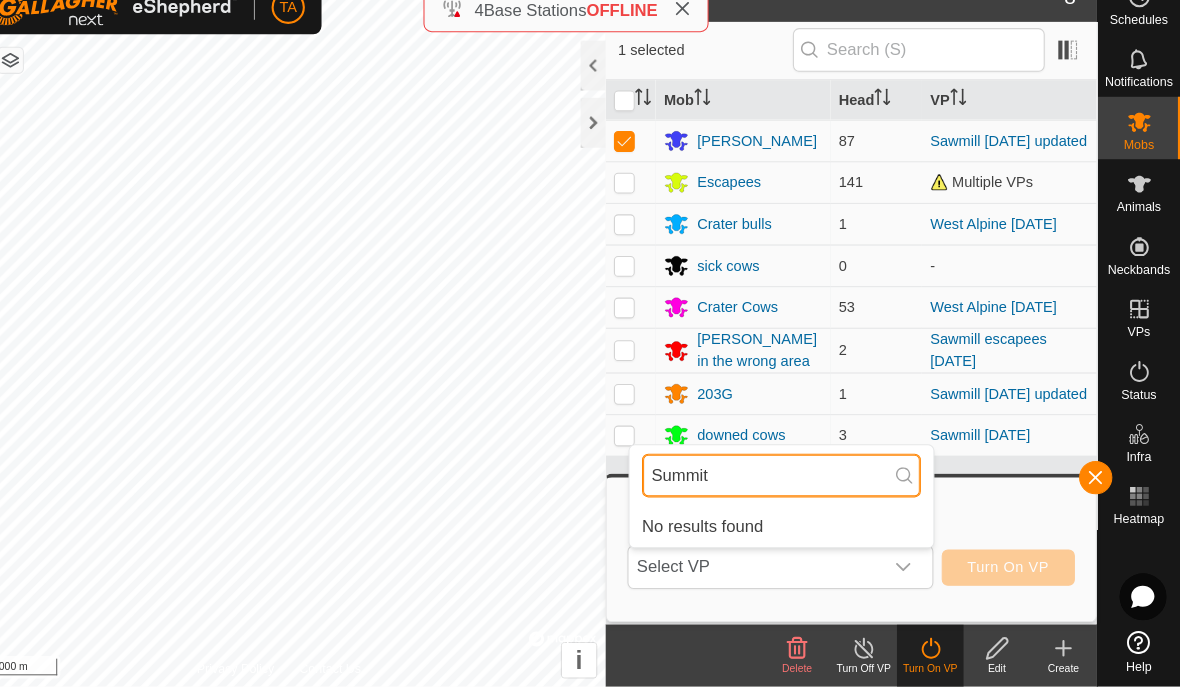 type on "Summit" 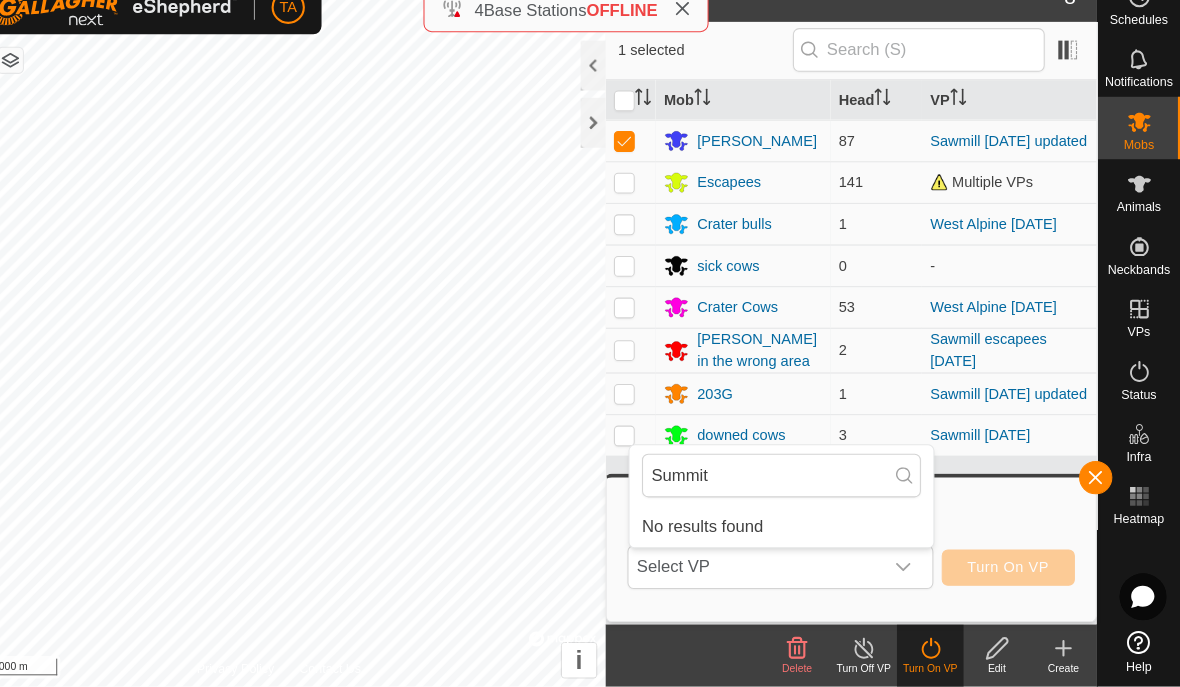 click on "Select VP" at bounding box center [772, 572] 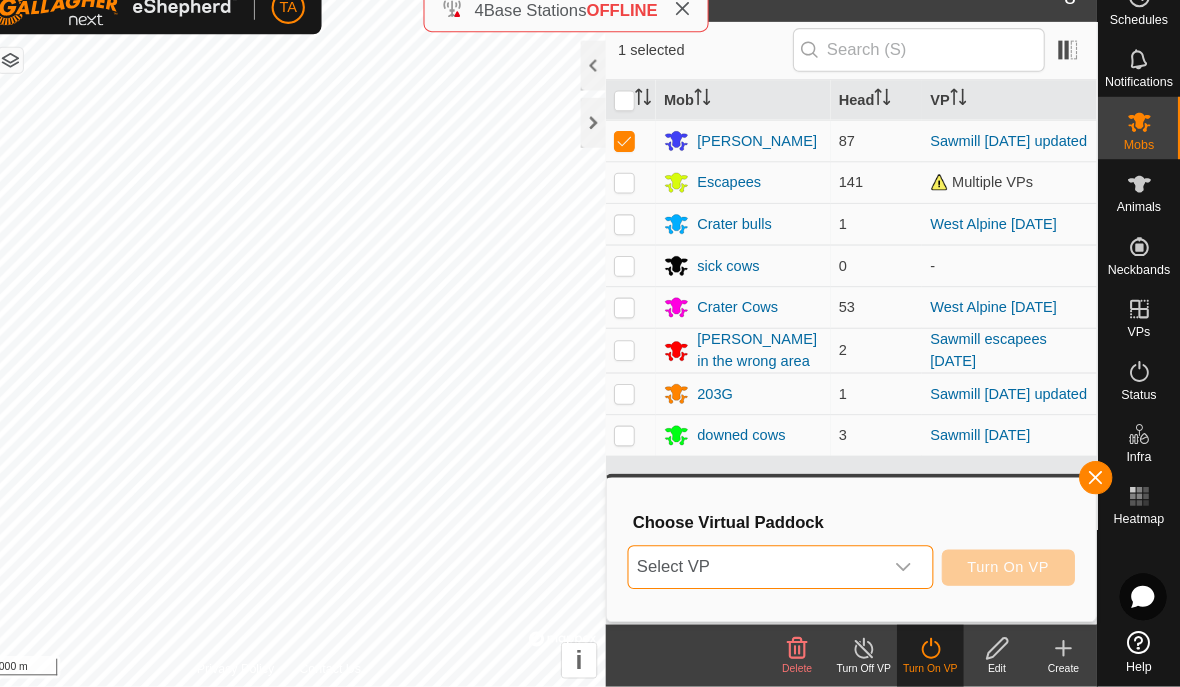 click on "Select VP" at bounding box center [796, 572] 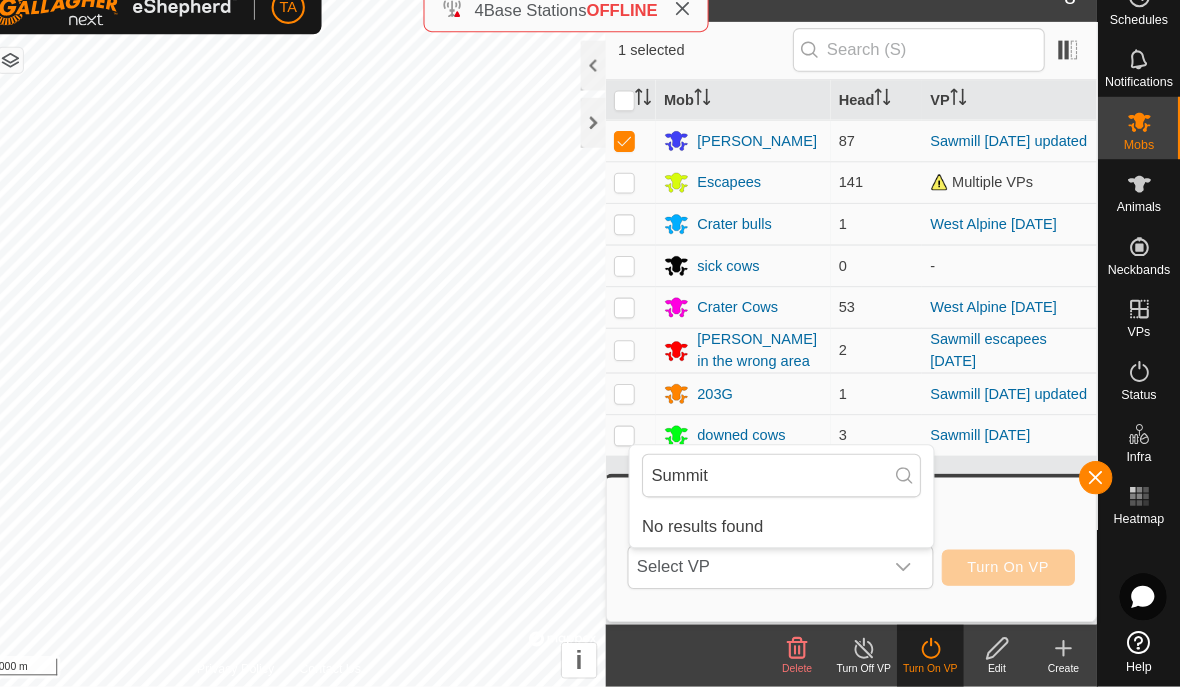 click on "Select VP" at bounding box center (772, 572) 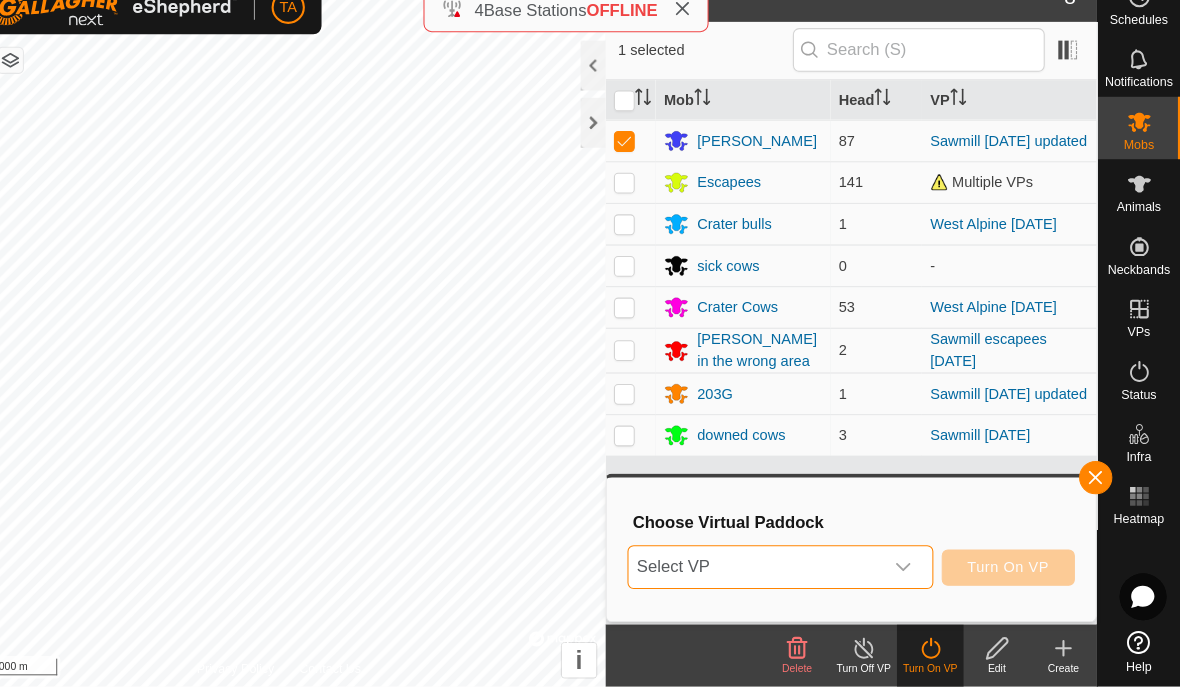 click on "Select VP" at bounding box center (772, 572) 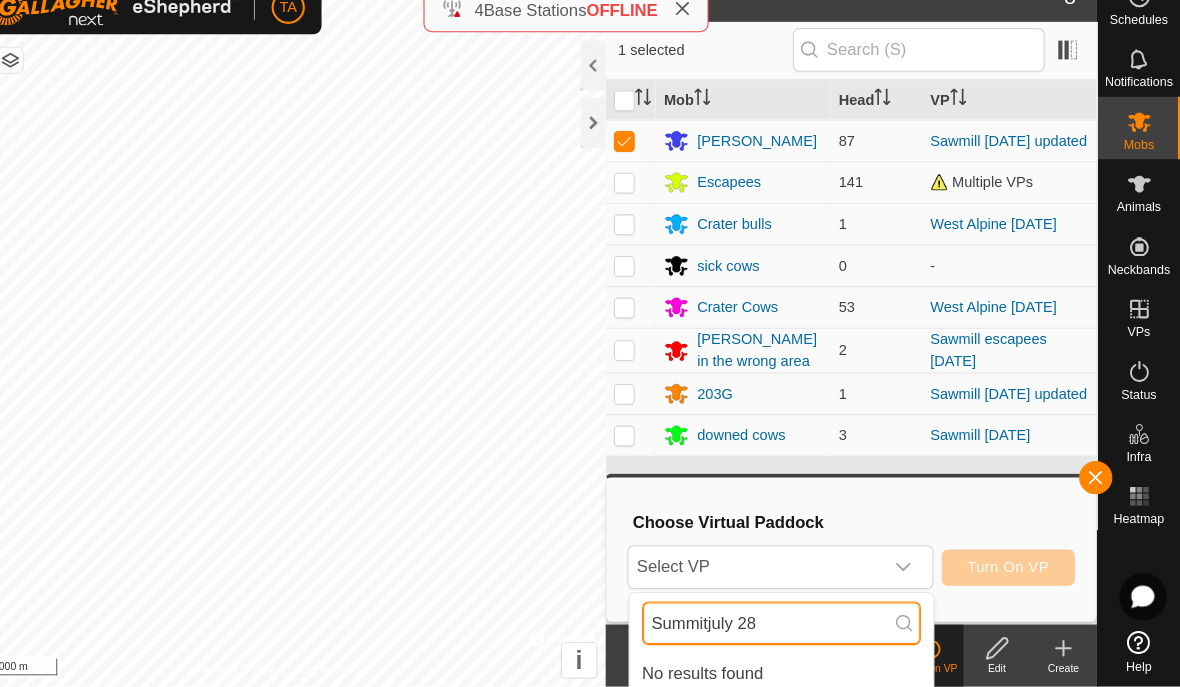 click on "Summitjuly 28" at bounding box center [797, 626] 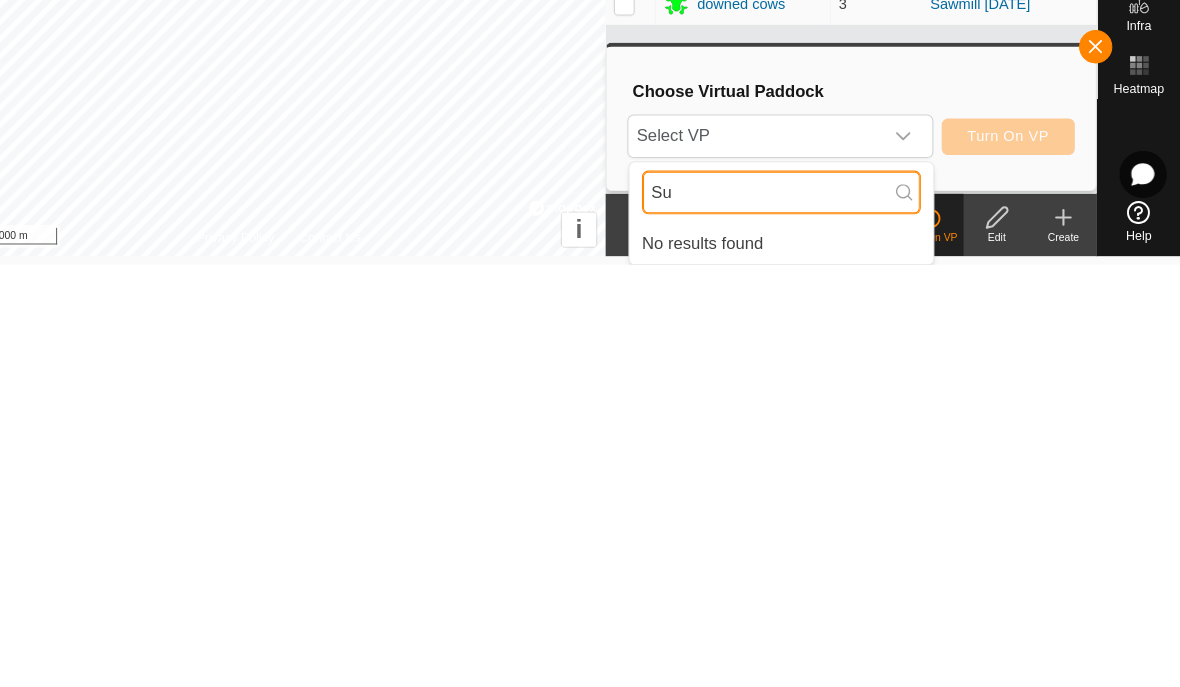 type on "S" 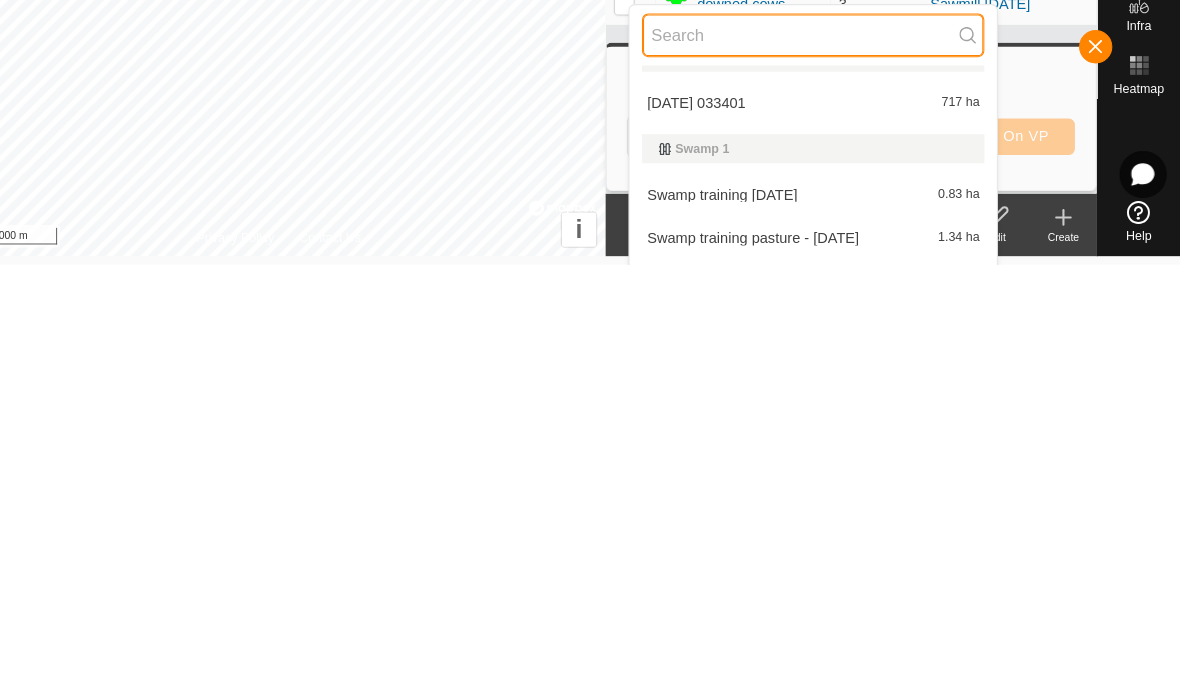 scroll, scrollTop: 4686, scrollLeft: 0, axis: vertical 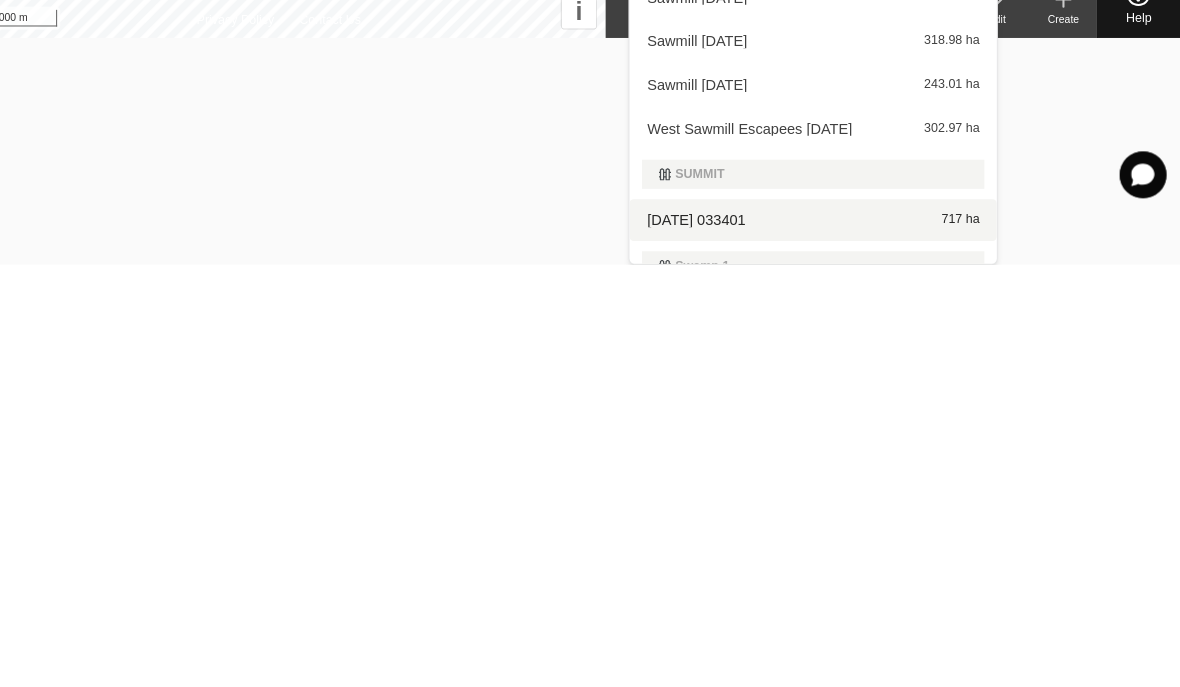 type 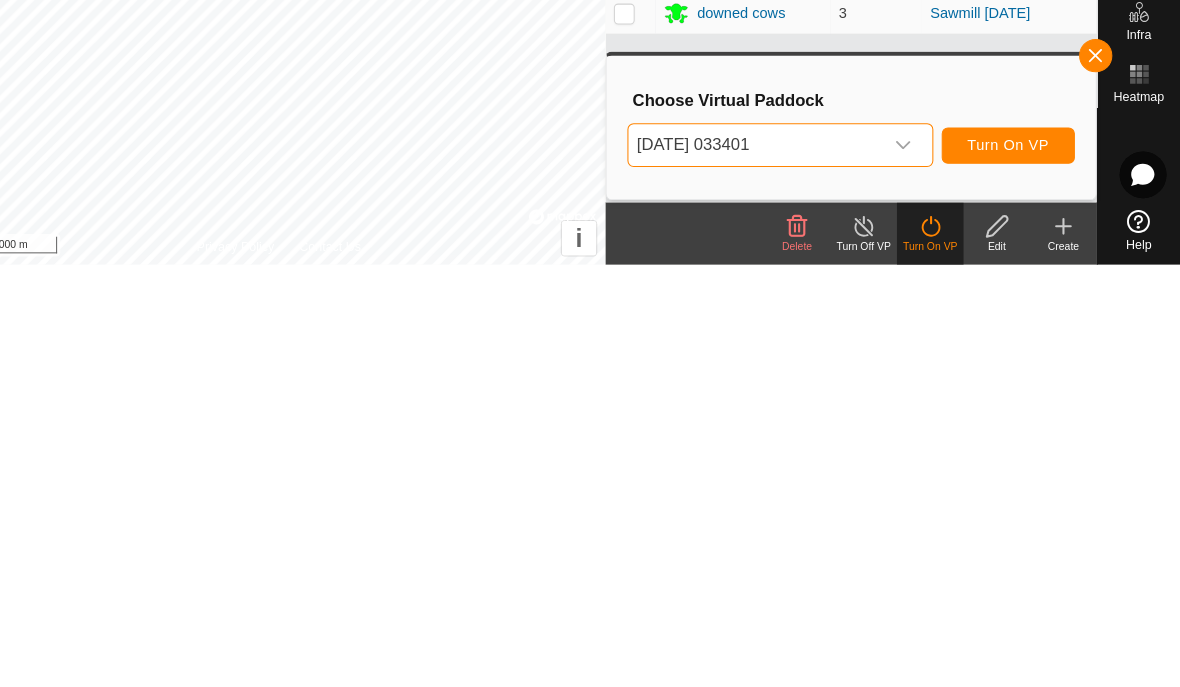 scroll, scrollTop: 0, scrollLeft: 0, axis: both 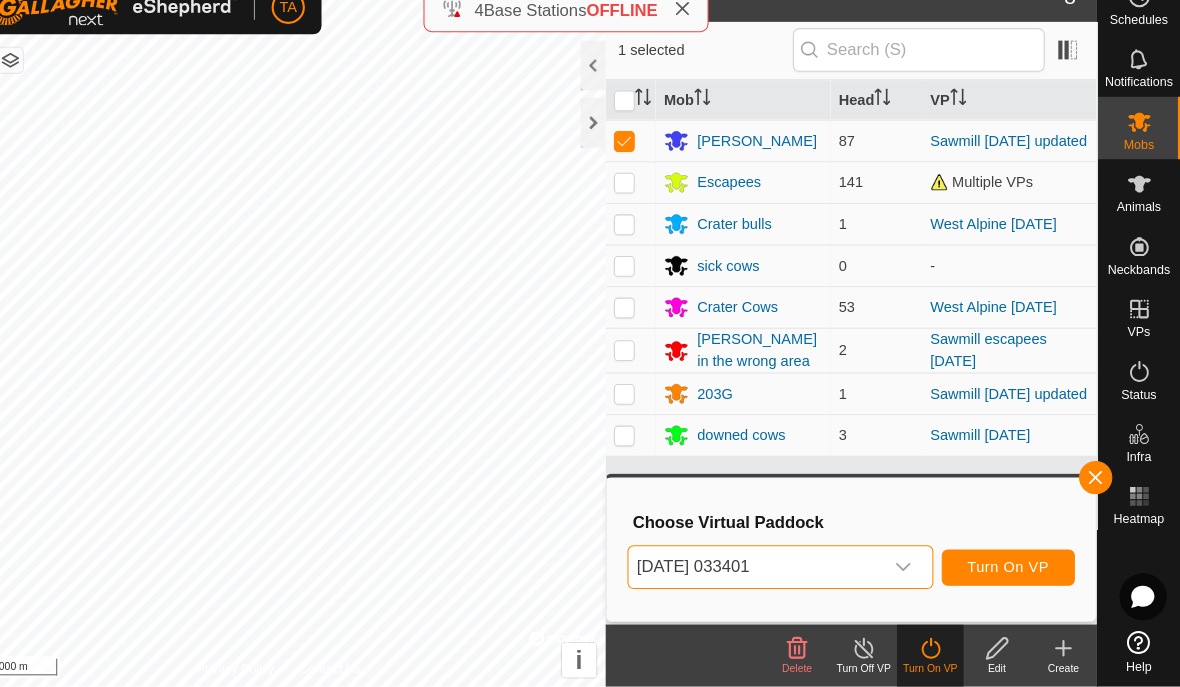 click on "Turn On VP" at bounding box center [1015, 572] 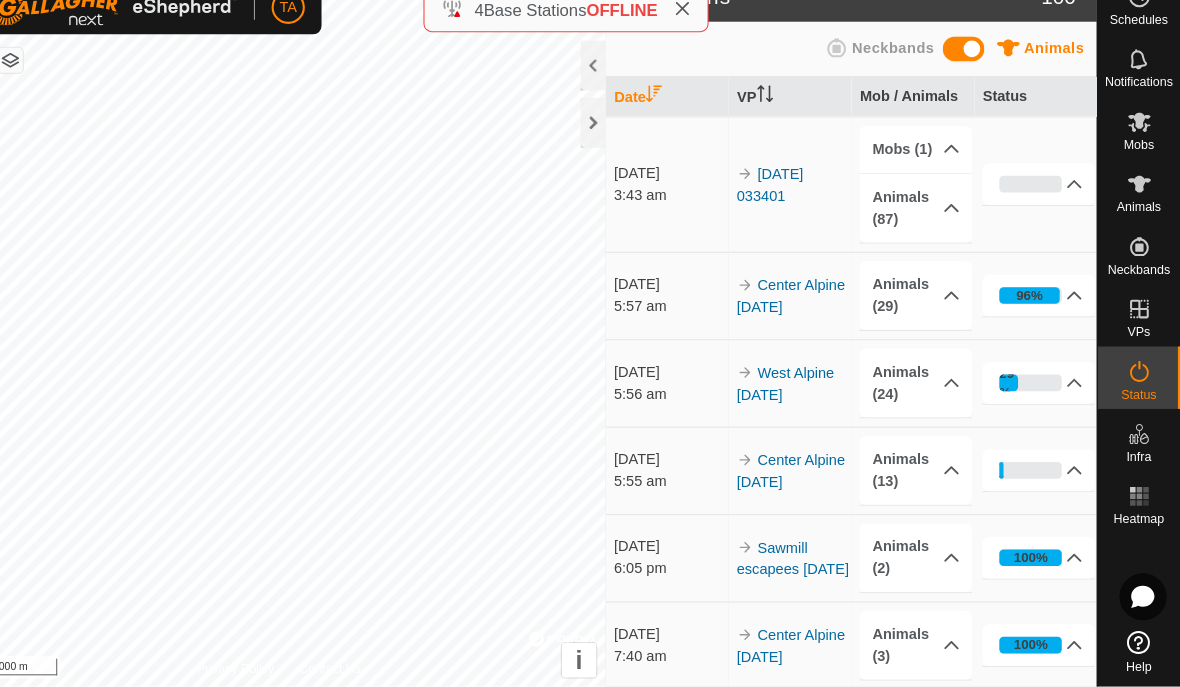scroll, scrollTop: 0, scrollLeft: 0, axis: both 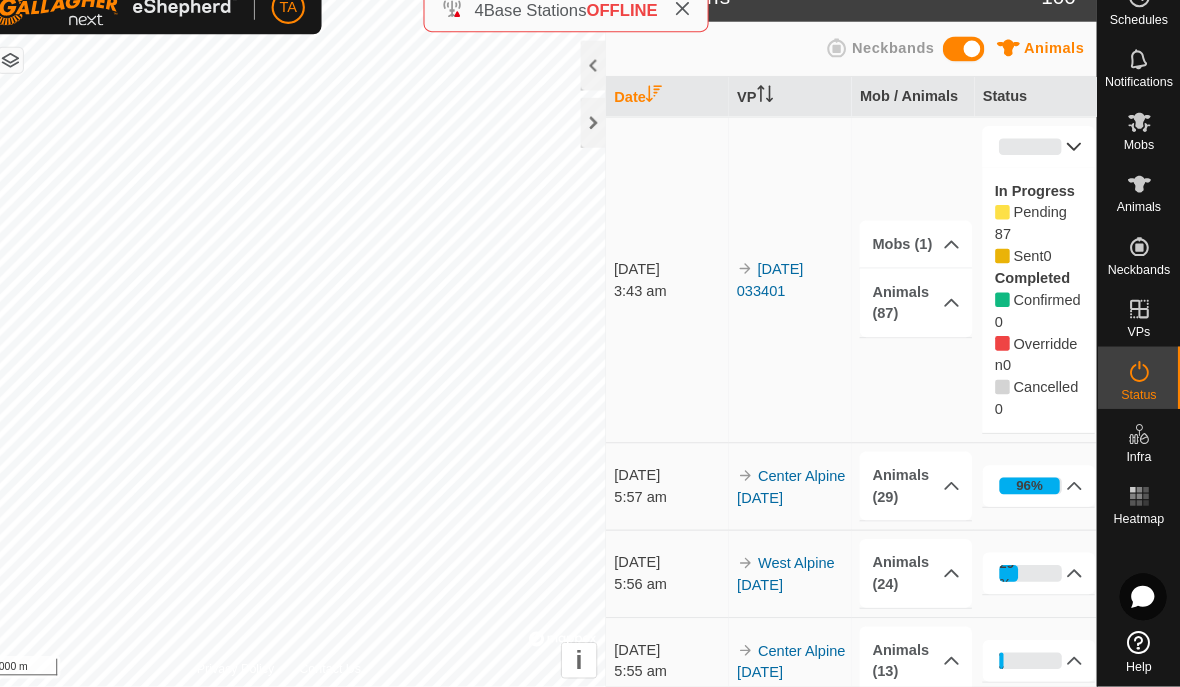 click 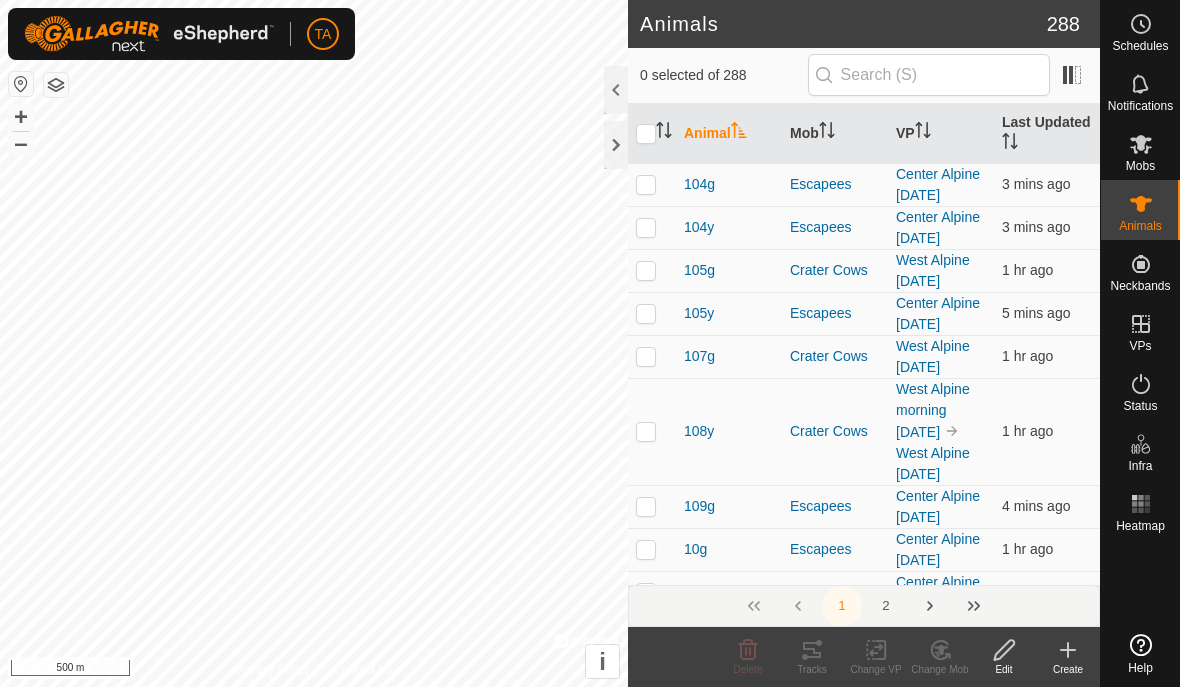 scroll, scrollTop: 0, scrollLeft: 0, axis: both 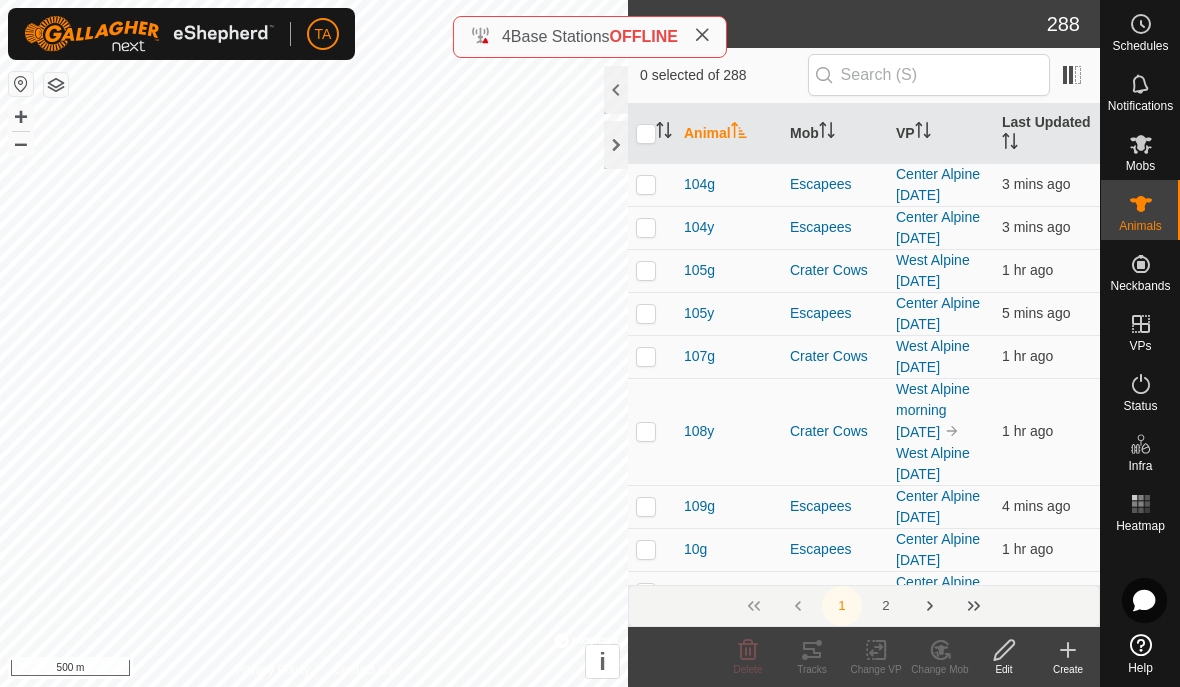 click at bounding box center [652, 431] 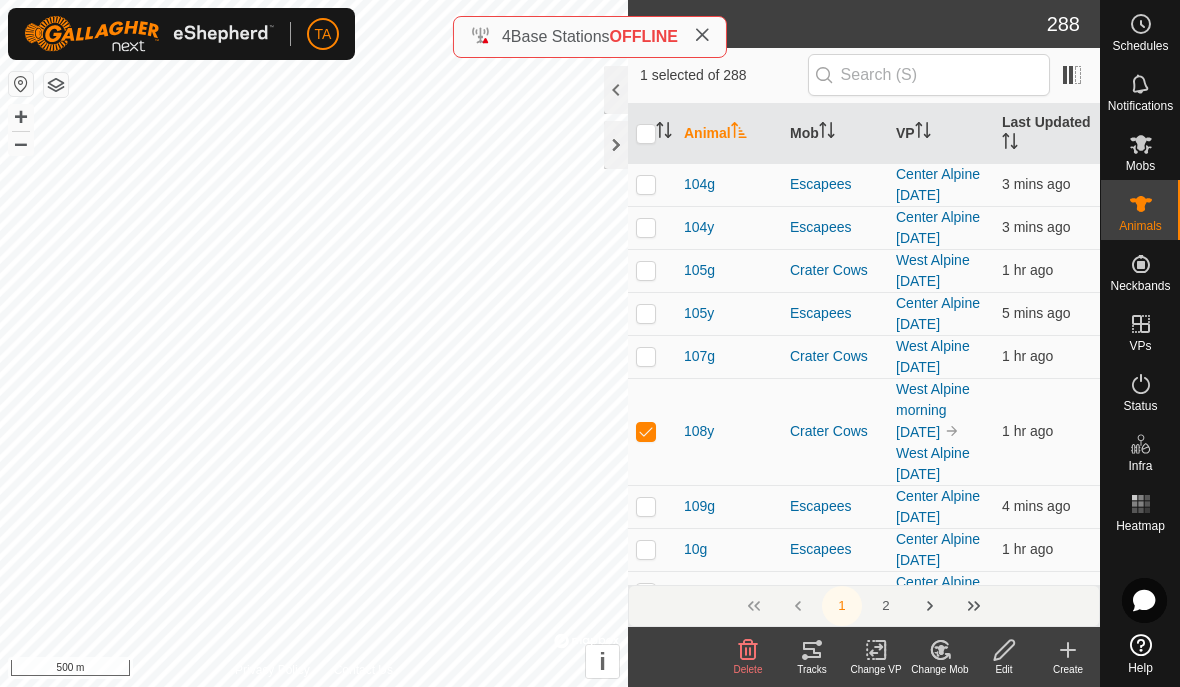 click at bounding box center [652, 431] 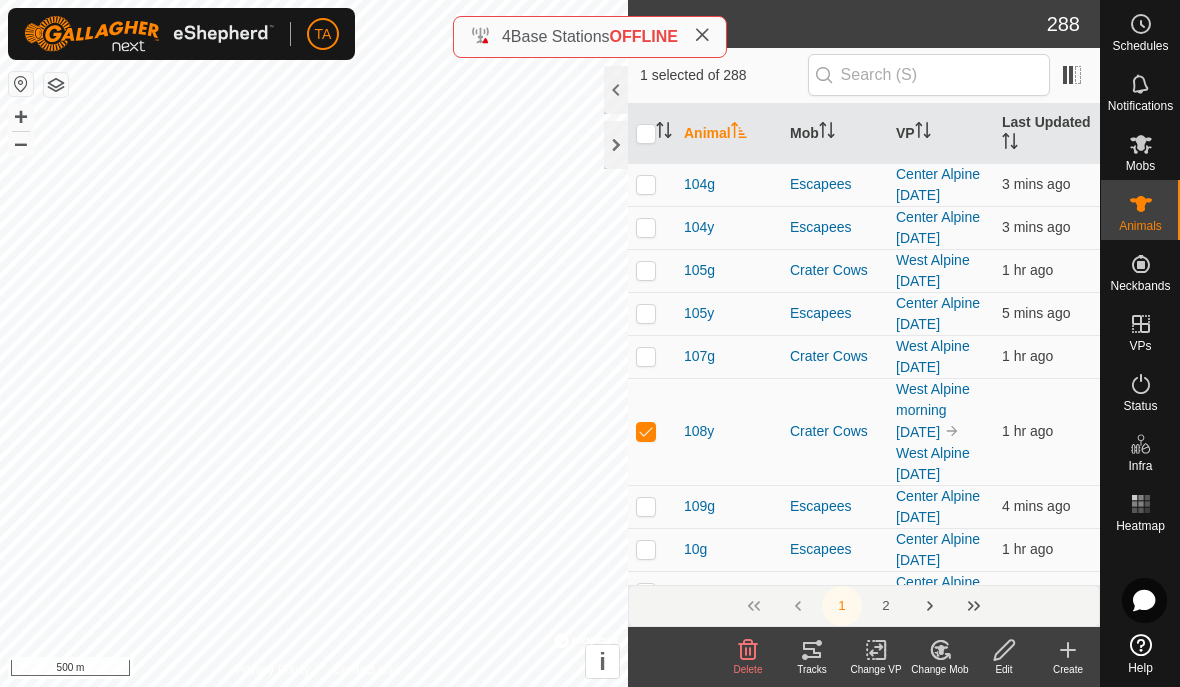 checkbox on "false" 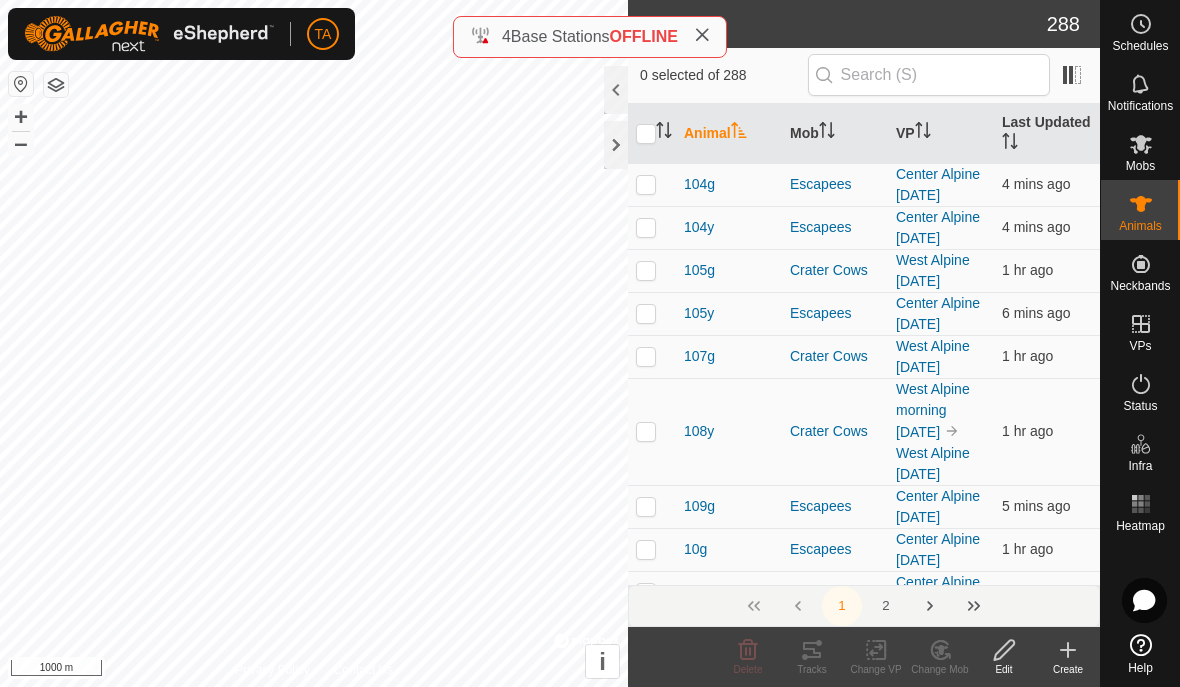 scroll, scrollTop: 0, scrollLeft: 0, axis: both 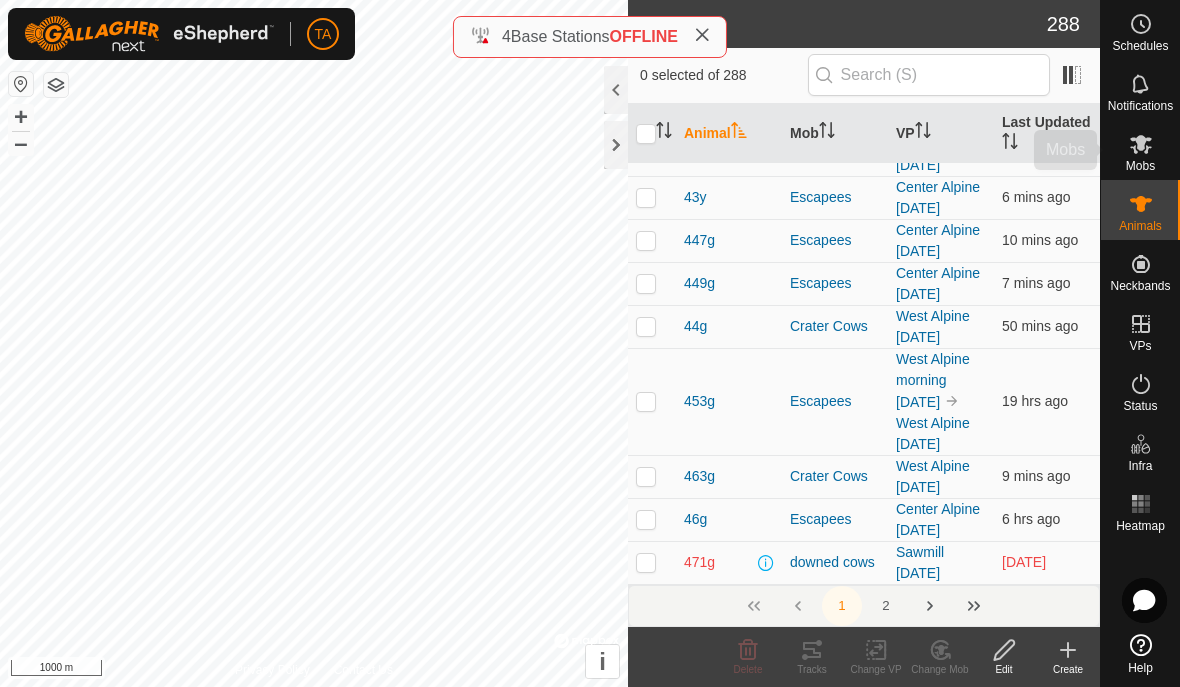 click on "Mobs" at bounding box center (1140, 150) 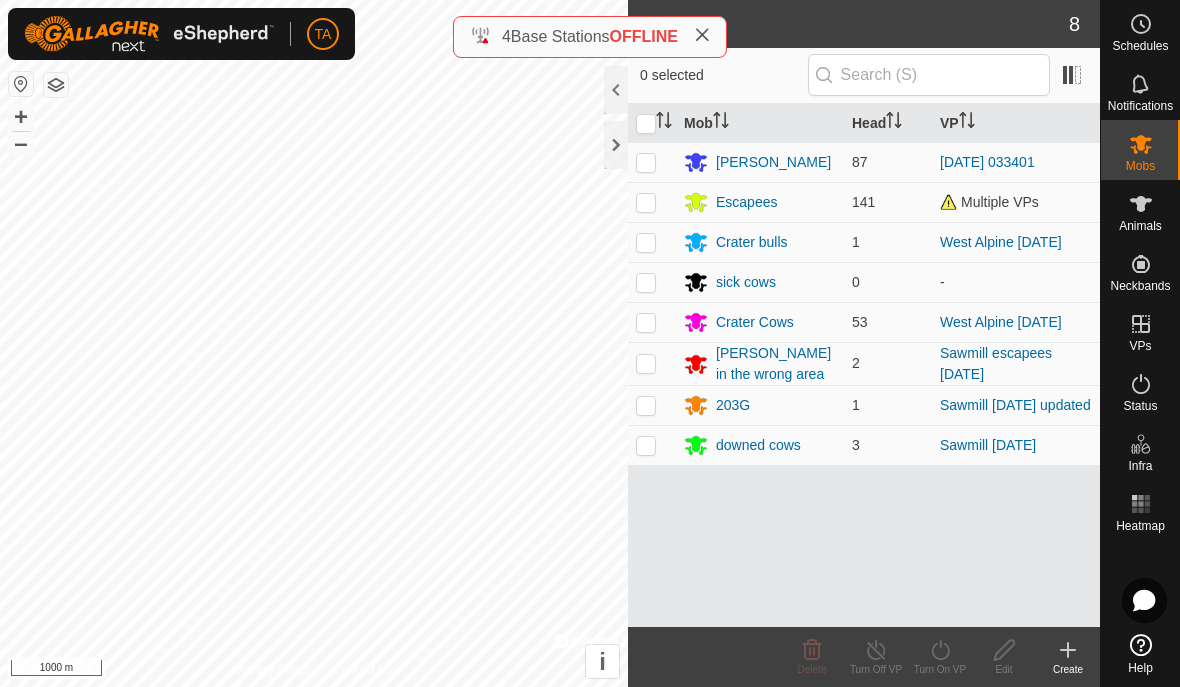 click at bounding box center [646, 162] 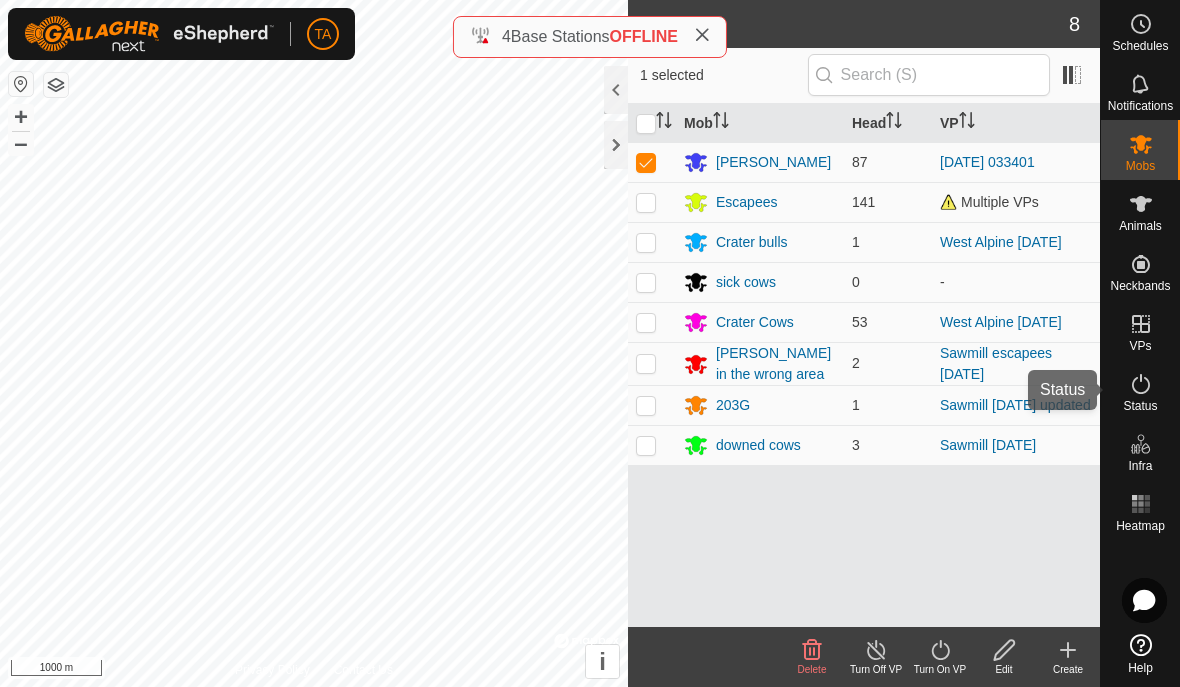 click 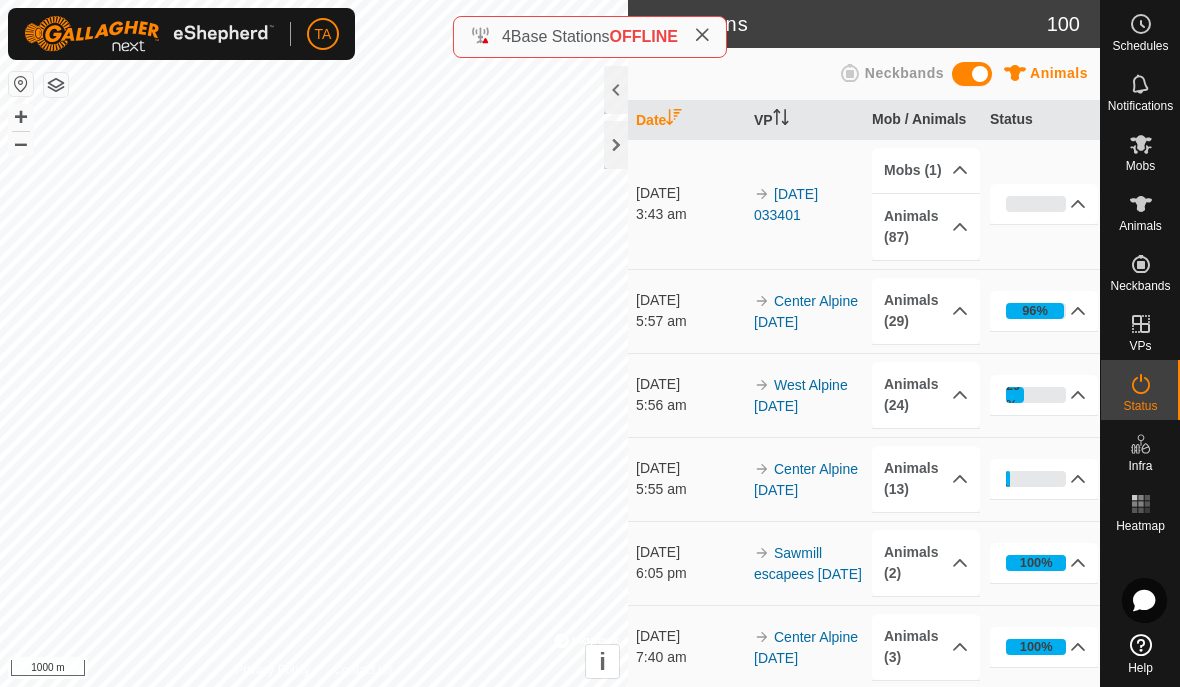 click on "0%" at bounding box center [1036, 204] 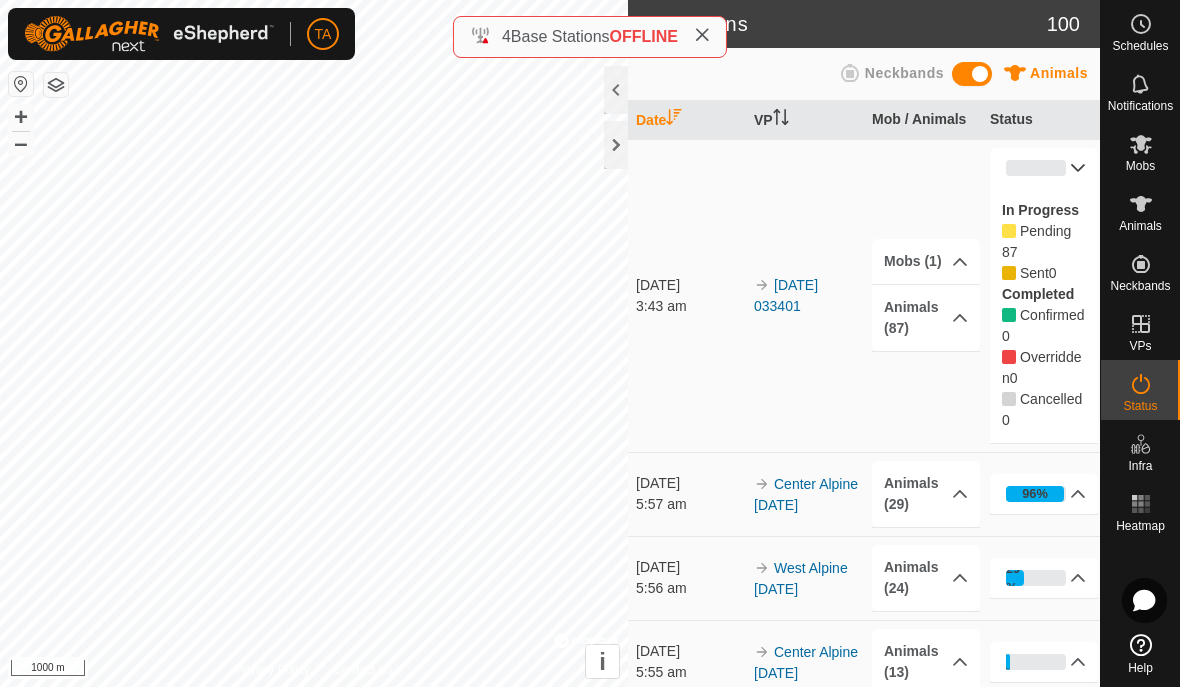 scroll, scrollTop: 0, scrollLeft: 0, axis: both 